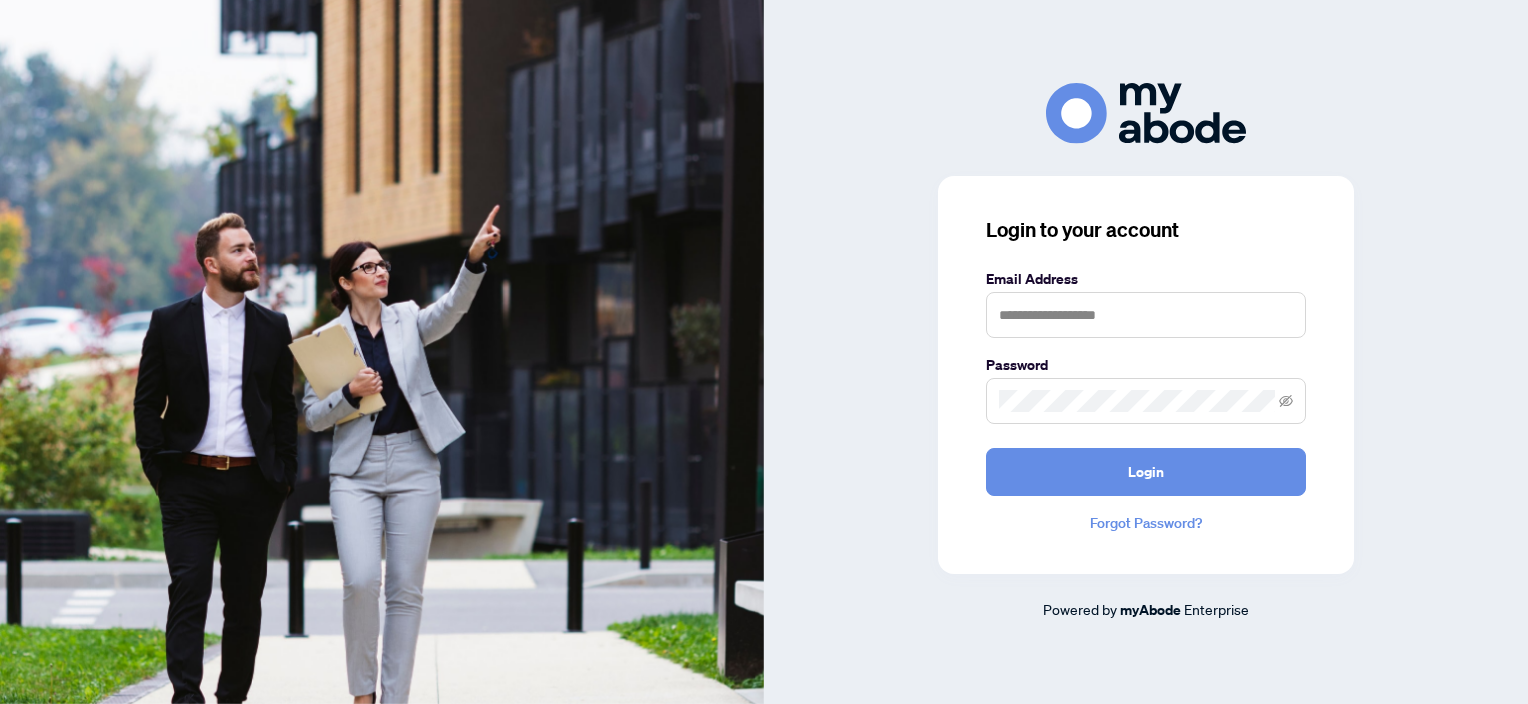 scroll, scrollTop: 0, scrollLeft: 0, axis: both 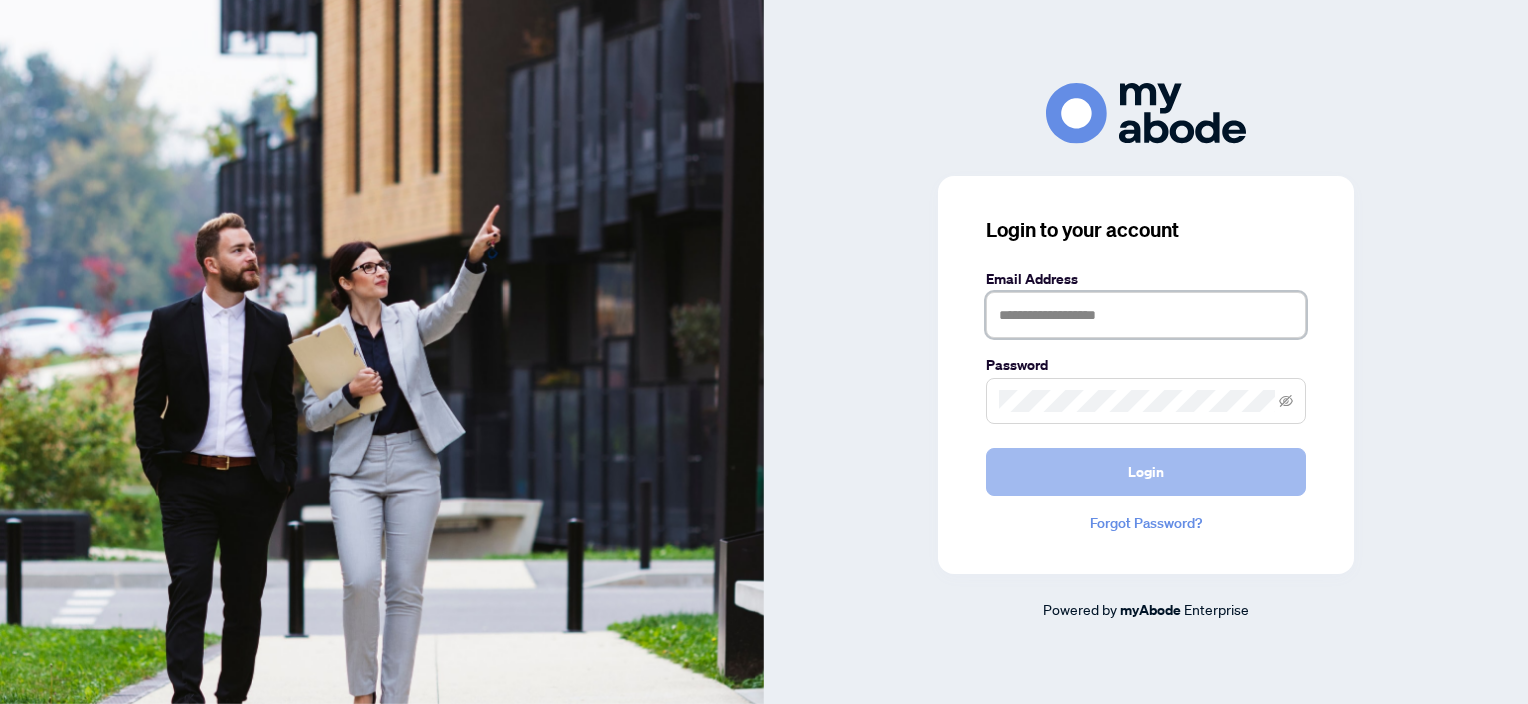 type on "**********" 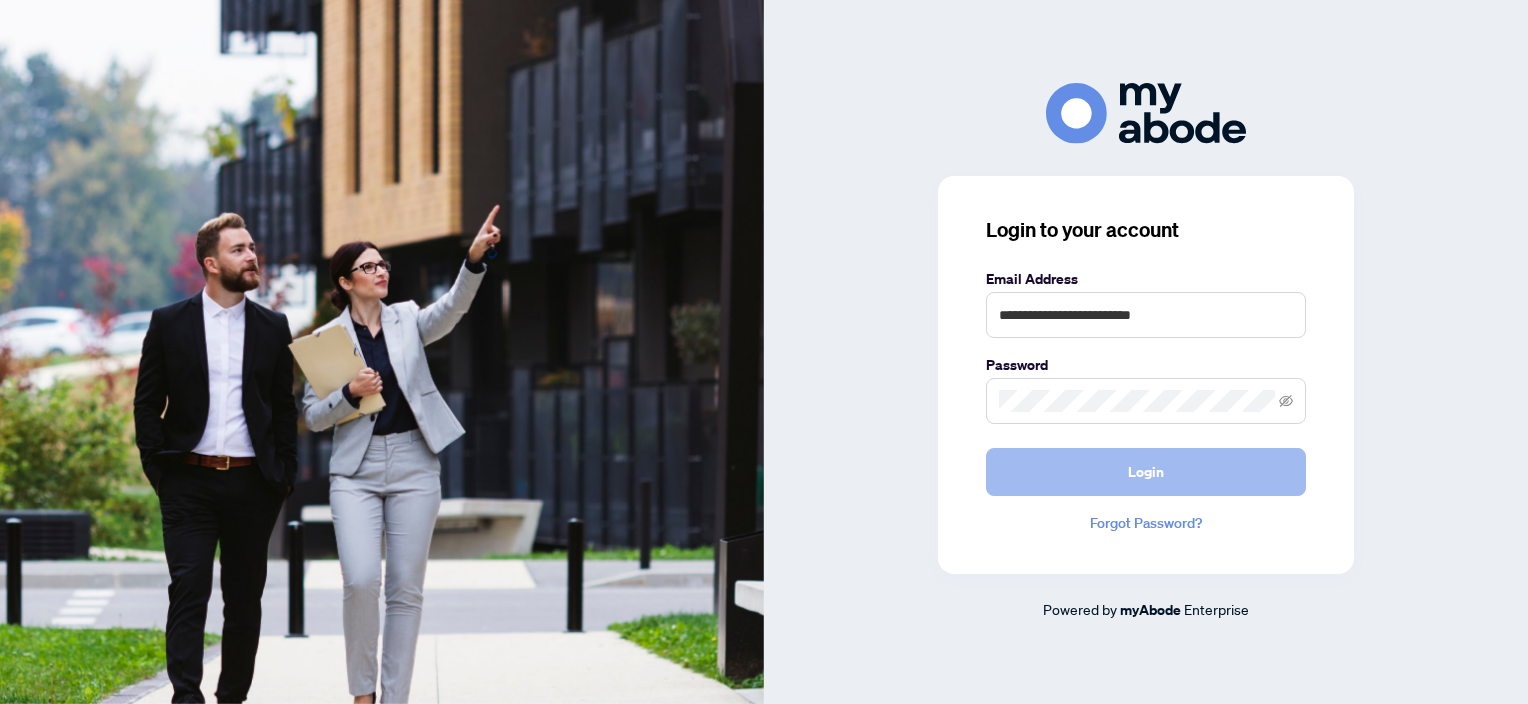 click on "Login" at bounding box center (1146, 472) 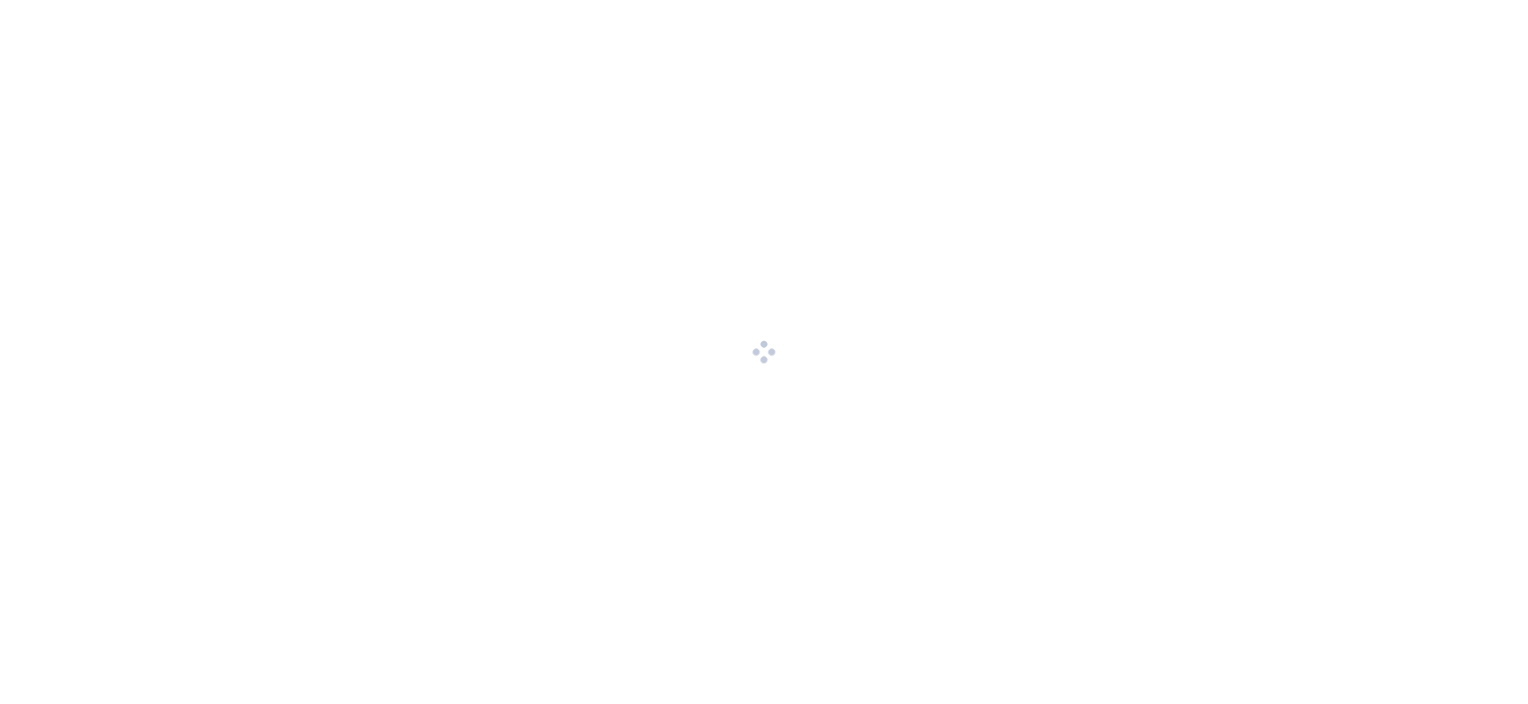 scroll, scrollTop: 0, scrollLeft: 0, axis: both 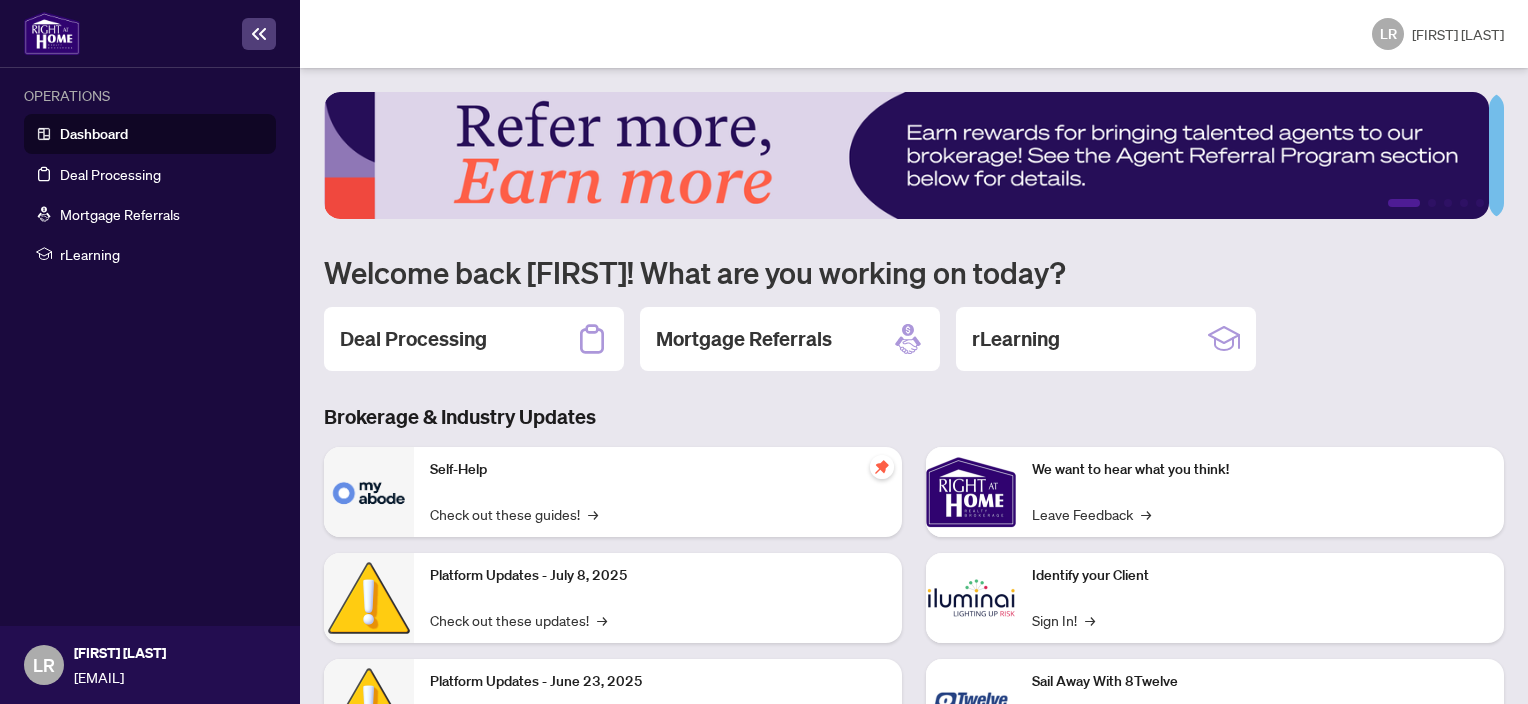 click on "Dashboard" at bounding box center (94, 134) 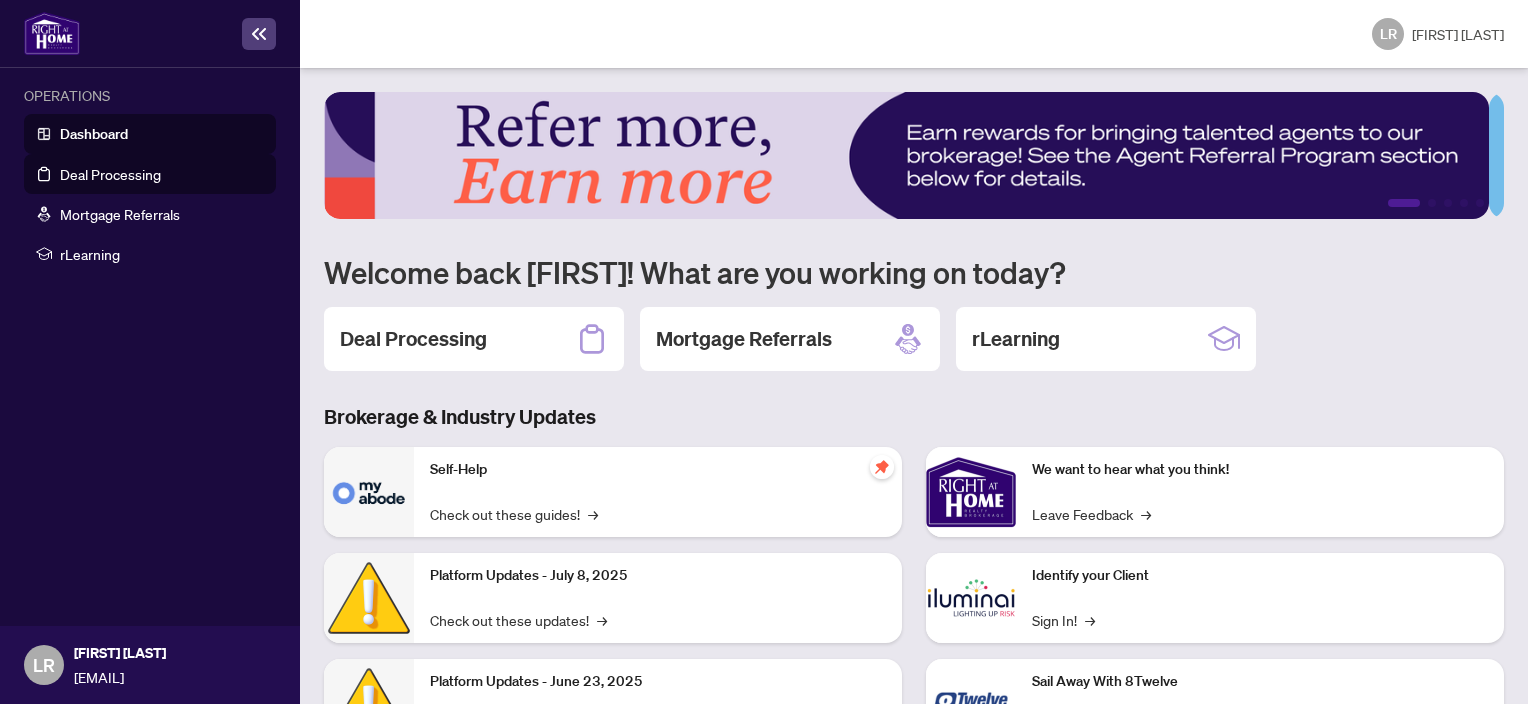 click on "Deal Processing" at bounding box center [110, 174] 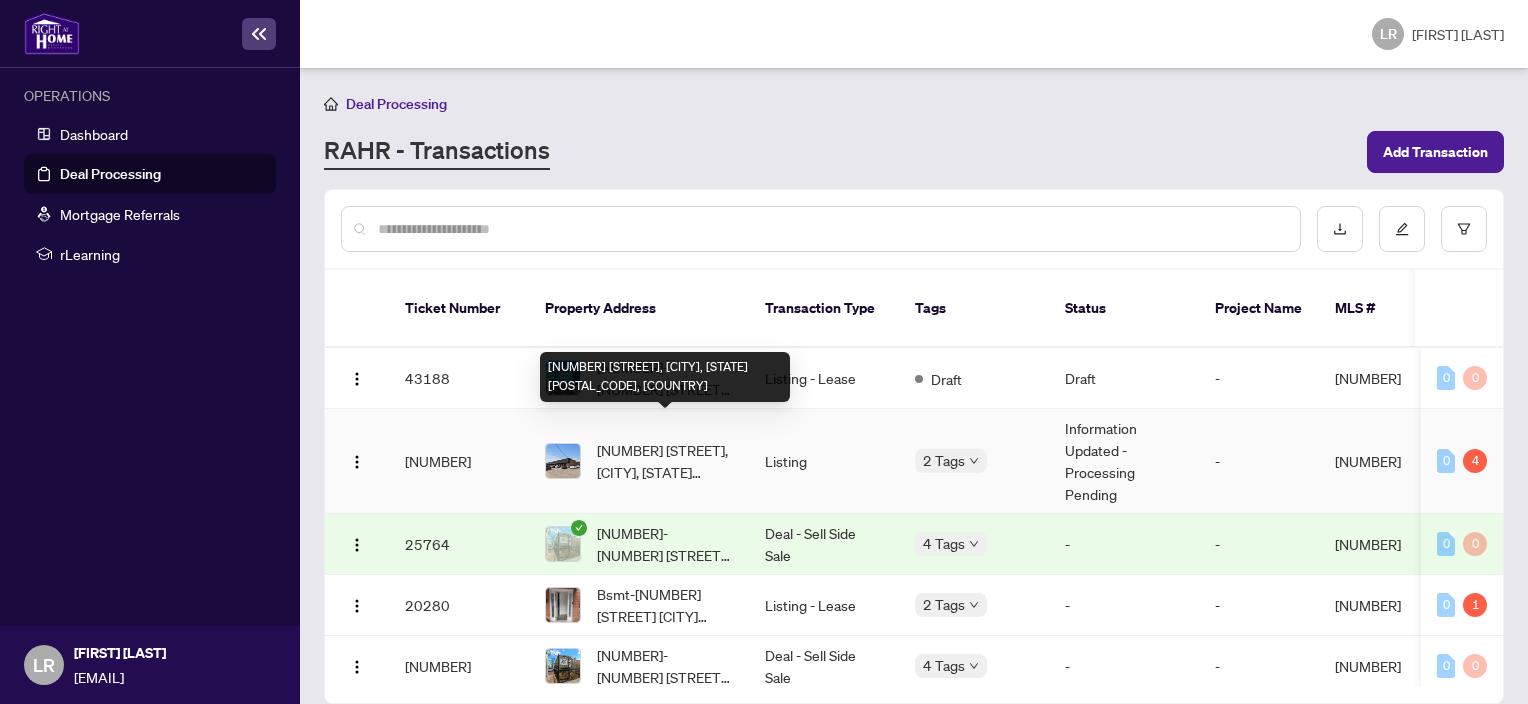 click on "[NUMBER] [STREET], [CITY], [STATE] [POSTAL_CODE], [COUNTRY]" at bounding box center (665, 461) 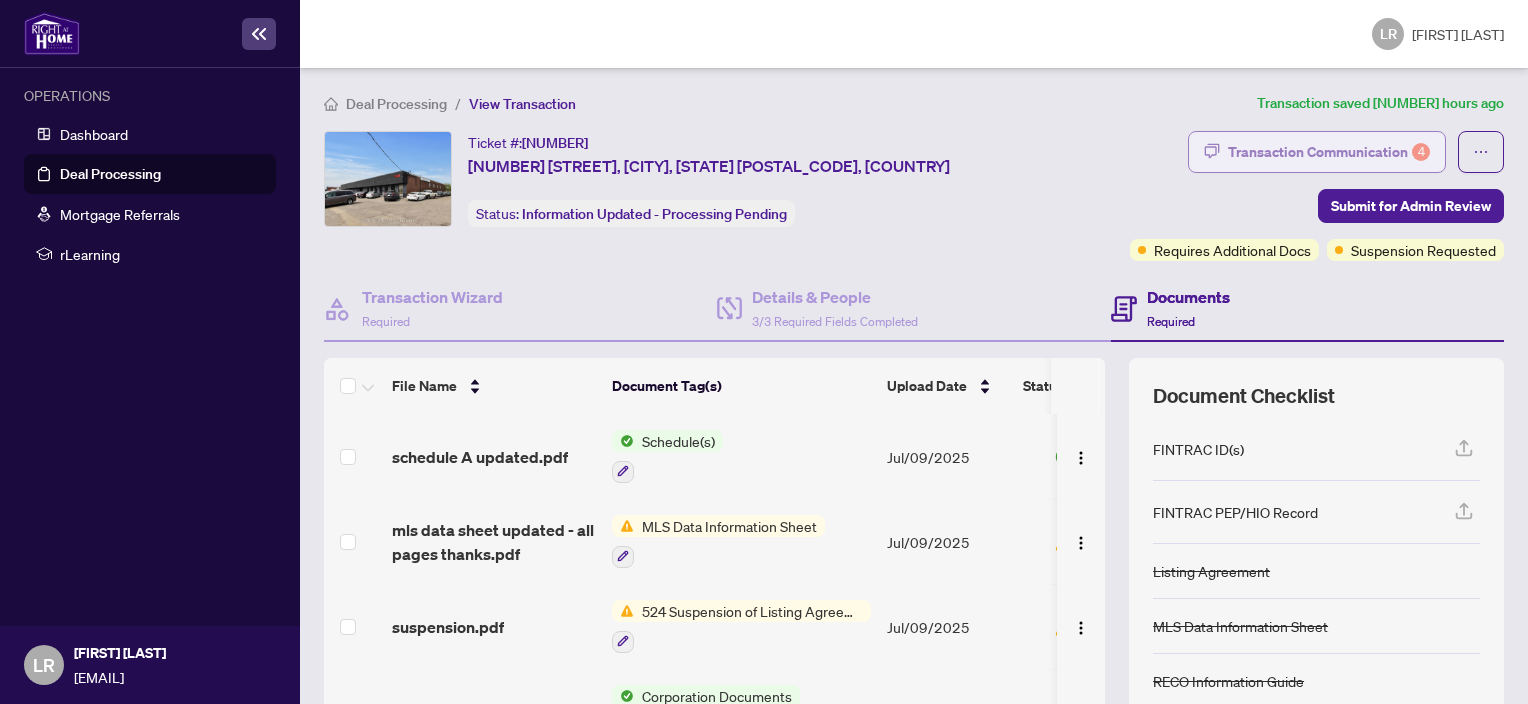 click on "Transaction Communication 4" at bounding box center [1329, 152] 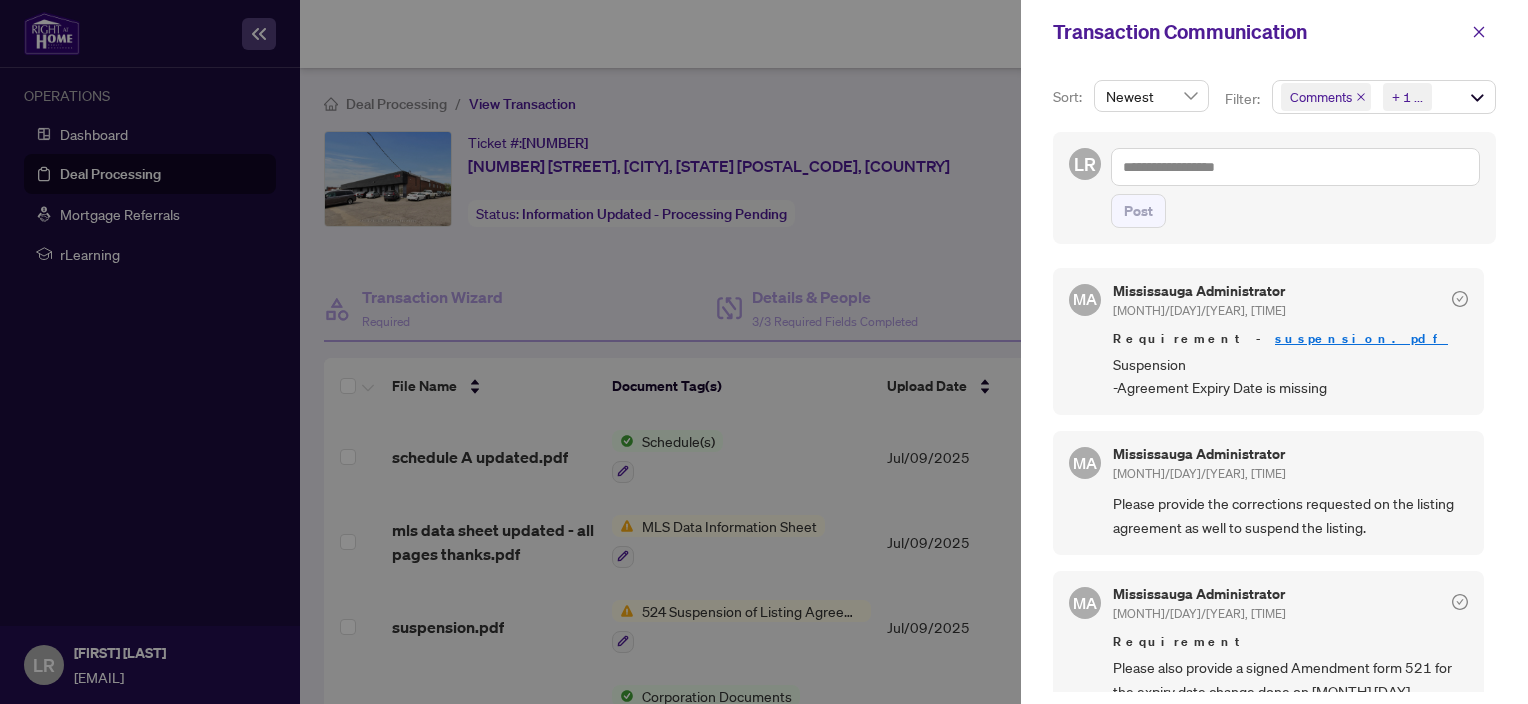 click on "Requirement    -  suspension.pdf" at bounding box center [1290, 339] 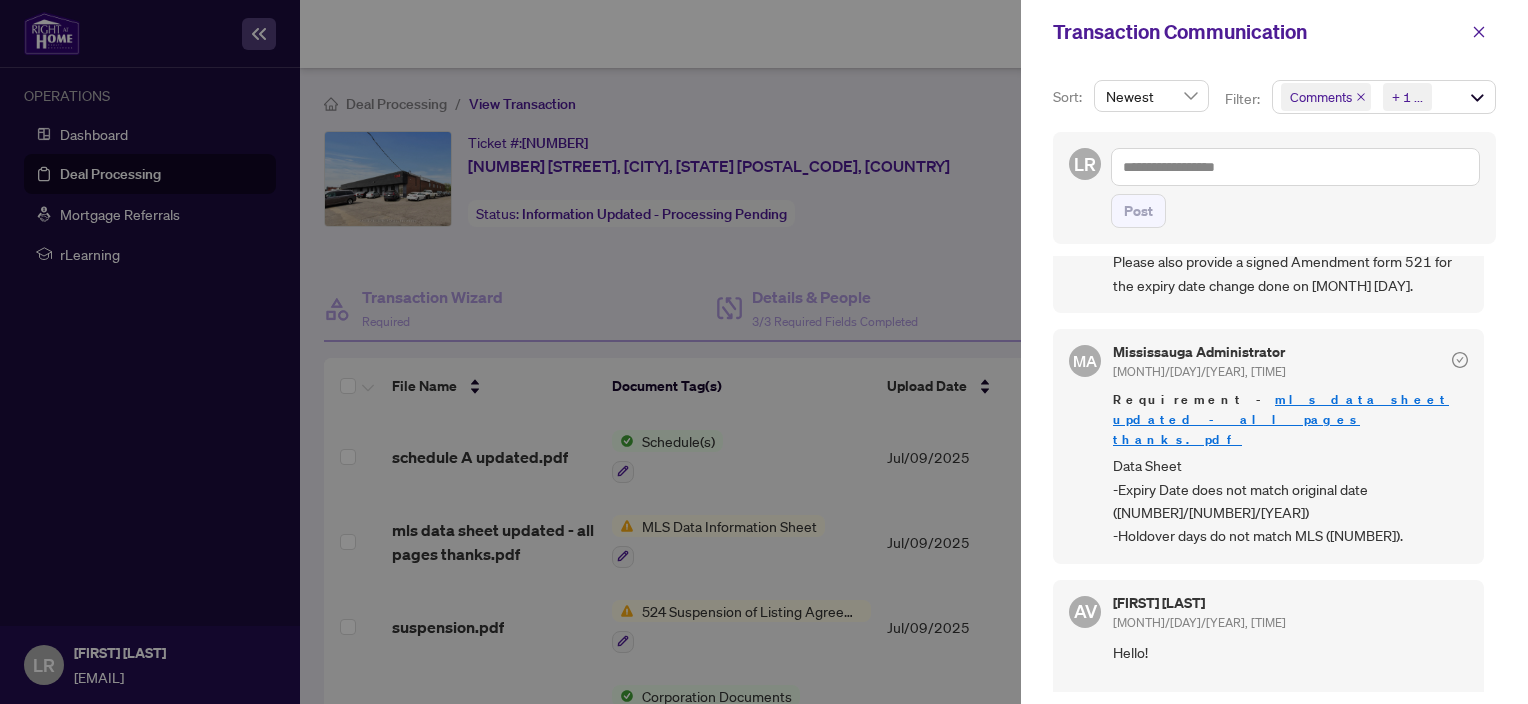 scroll, scrollTop: 400, scrollLeft: 0, axis: vertical 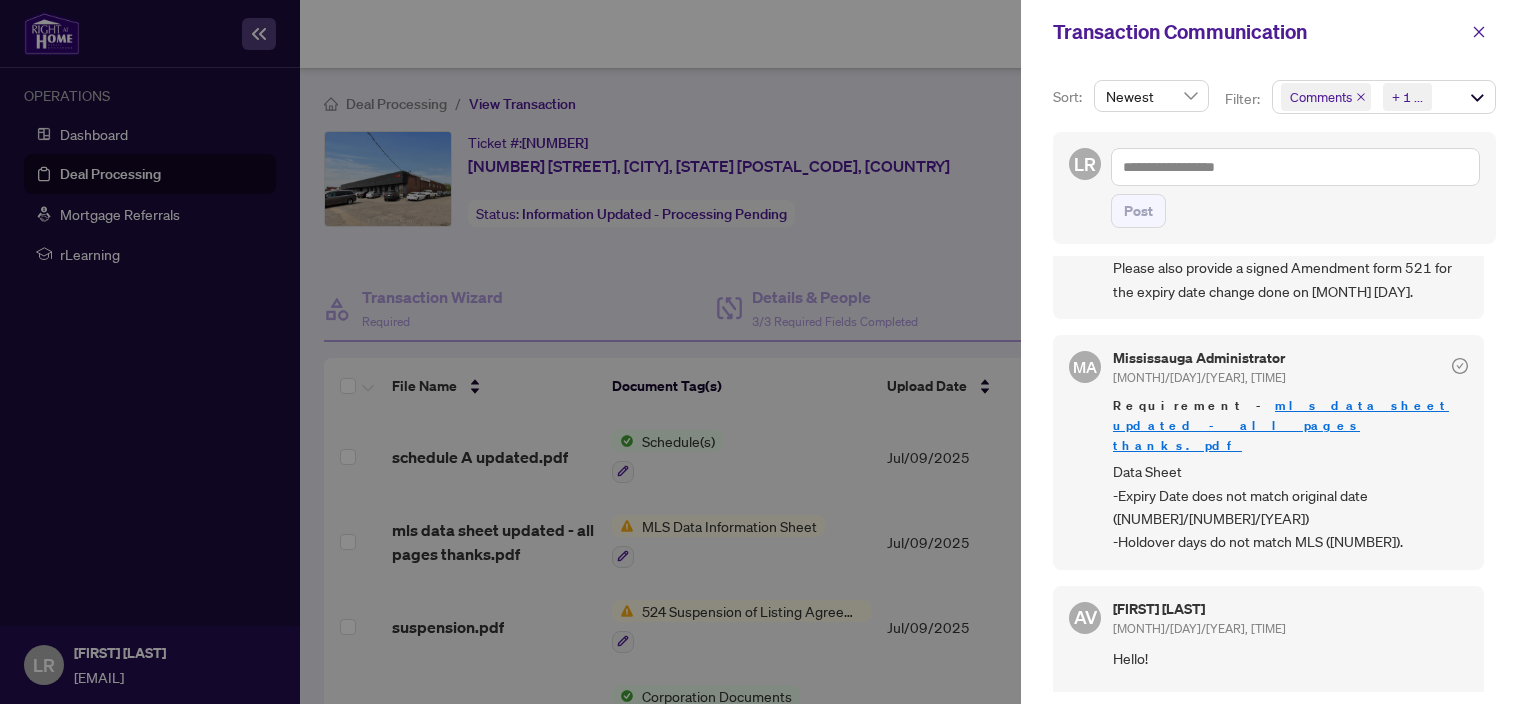 click on "Data Sheet
-Expiry Date does not match original date ([NUMBER]/[NUMBER]/[YEAR])
-Holdover days do not match MLS ([NUMBER])." at bounding box center [1290, 507] 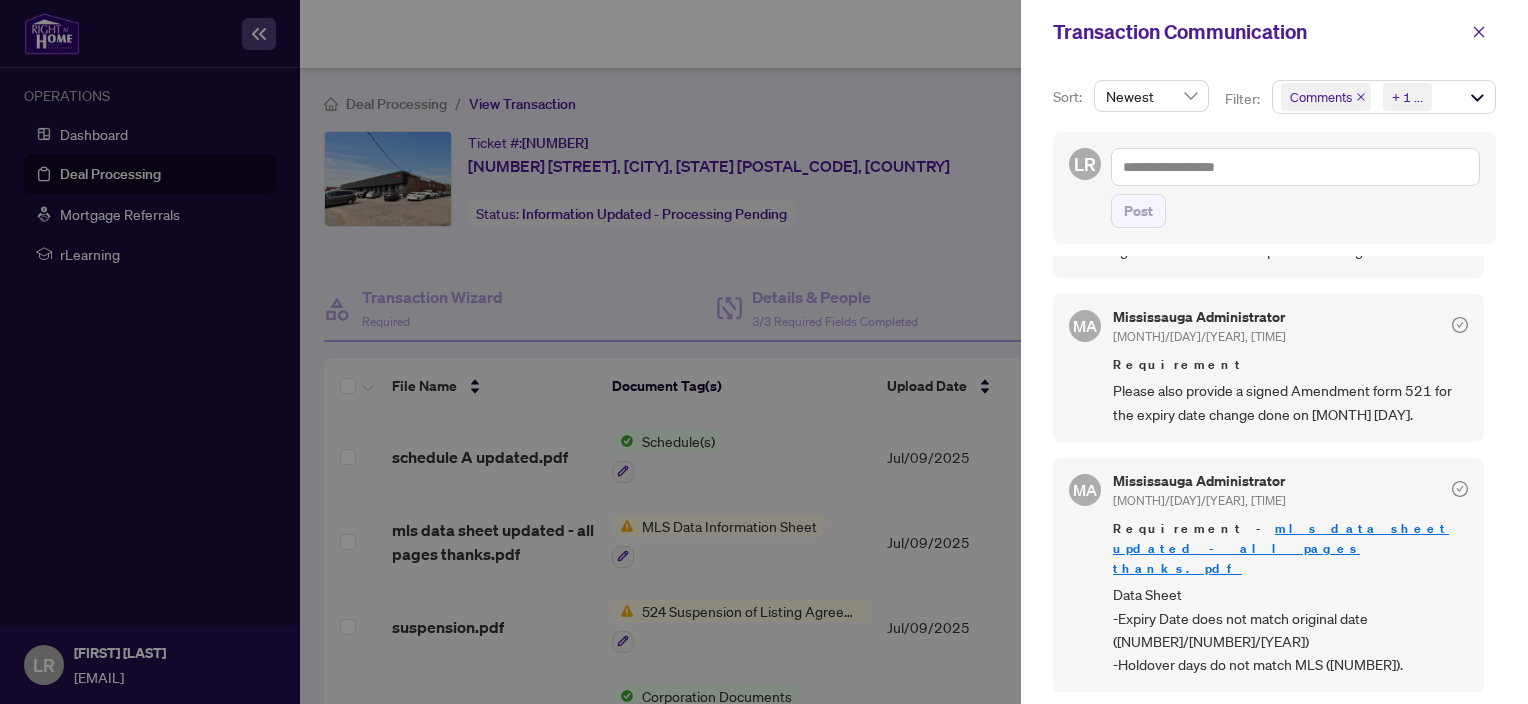 scroll, scrollTop: 268, scrollLeft: 0, axis: vertical 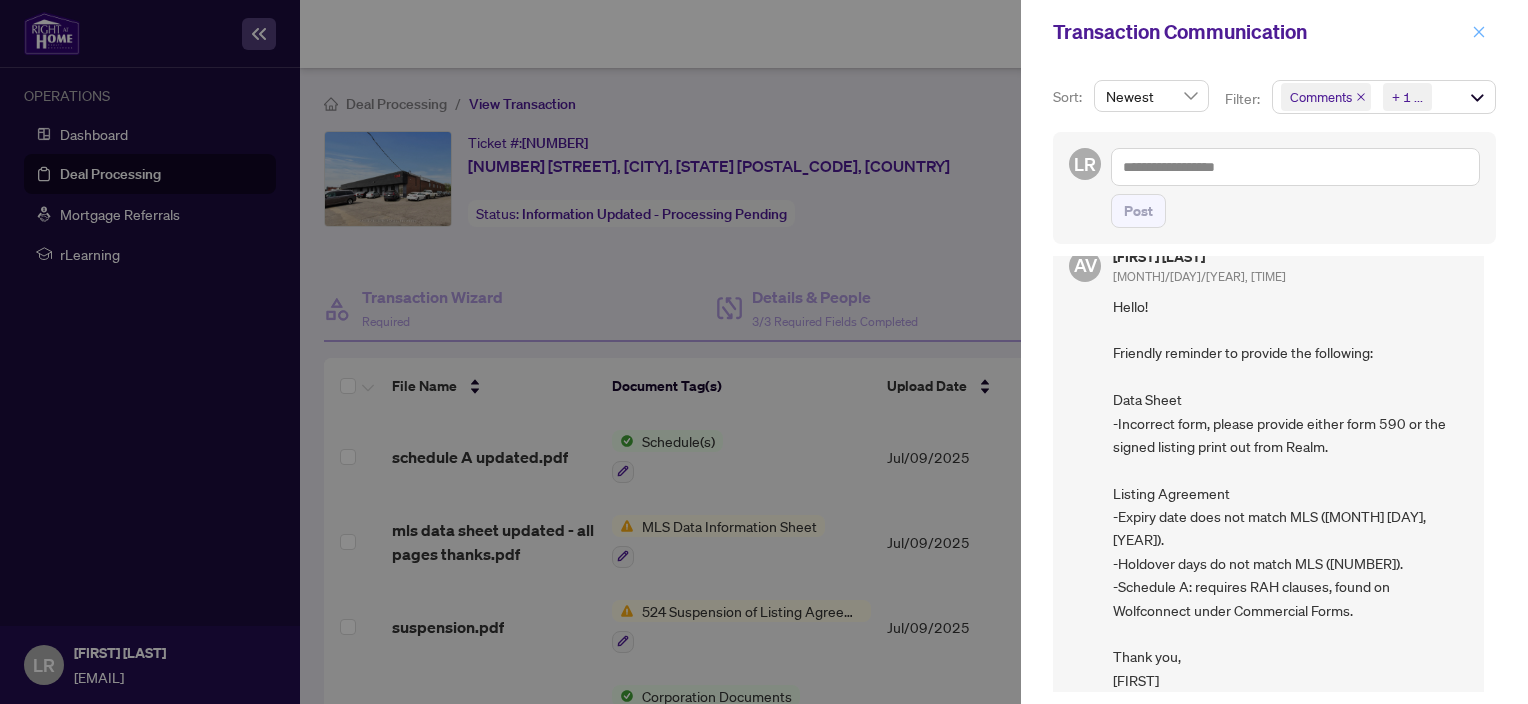 click 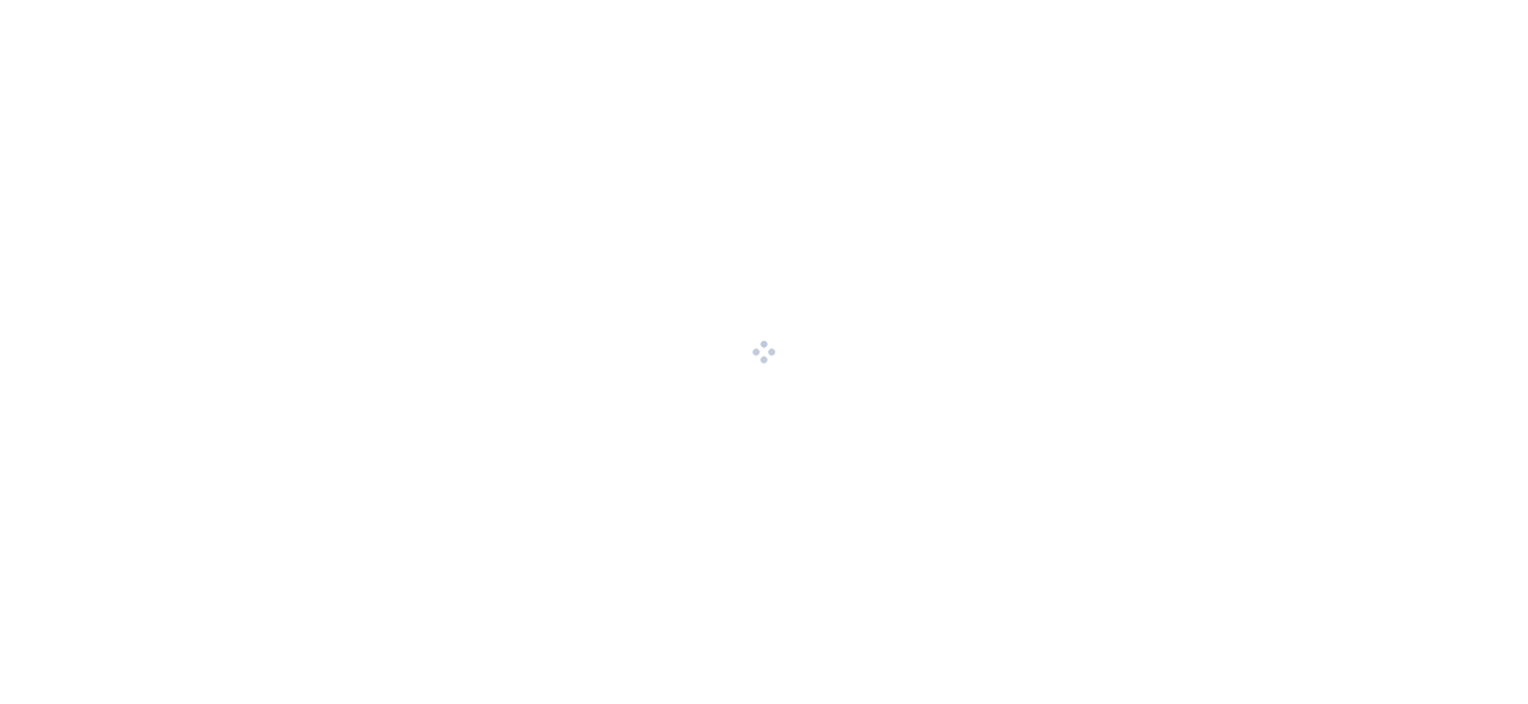 scroll, scrollTop: 0, scrollLeft: 0, axis: both 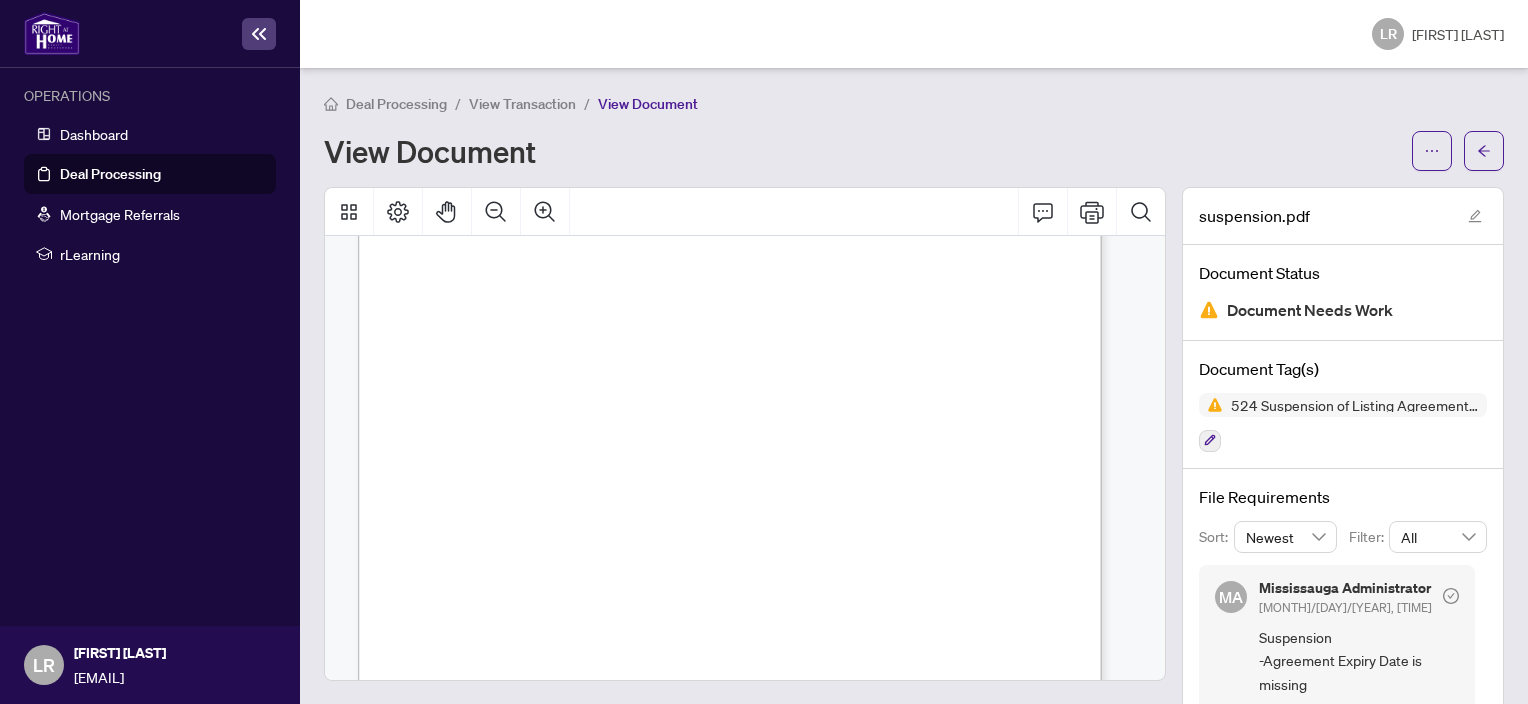 click at bounding box center (823, 426) 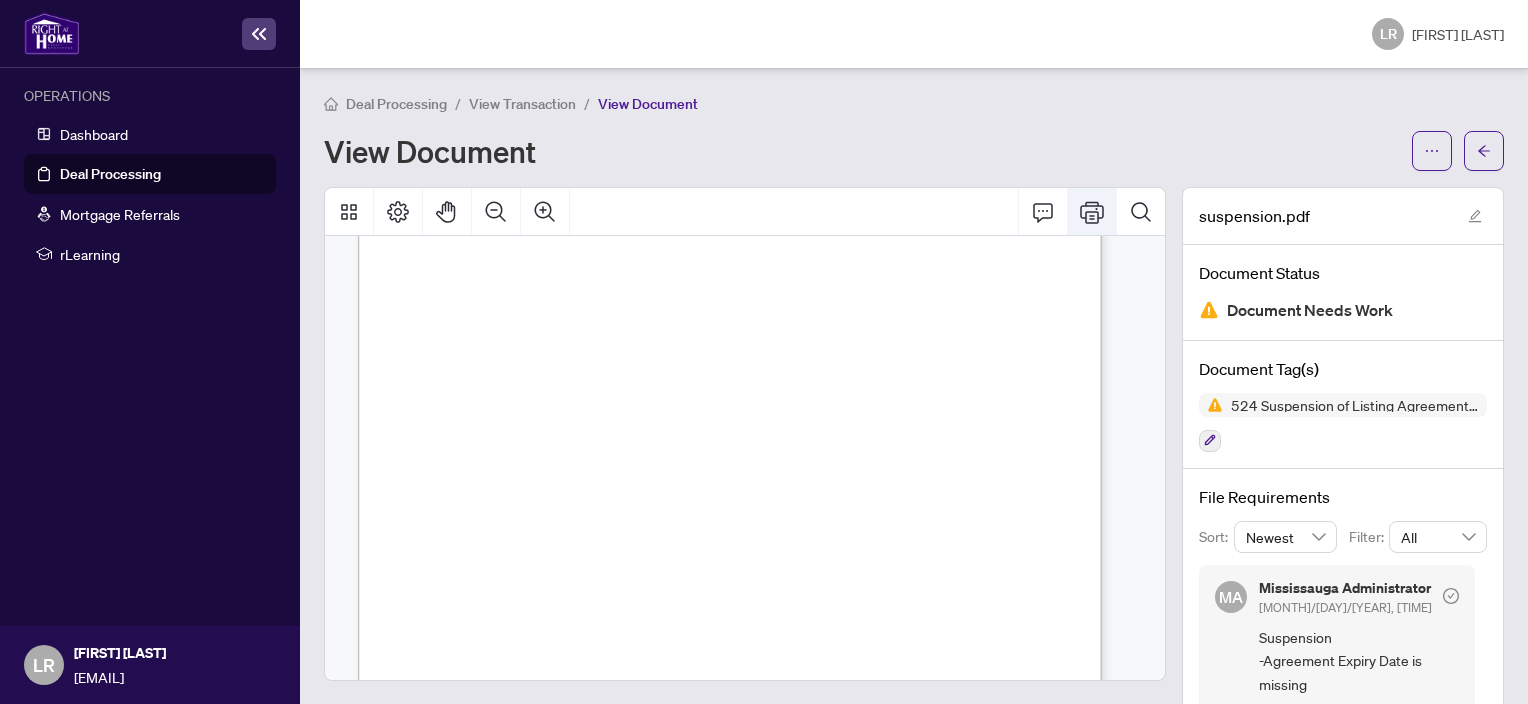 click 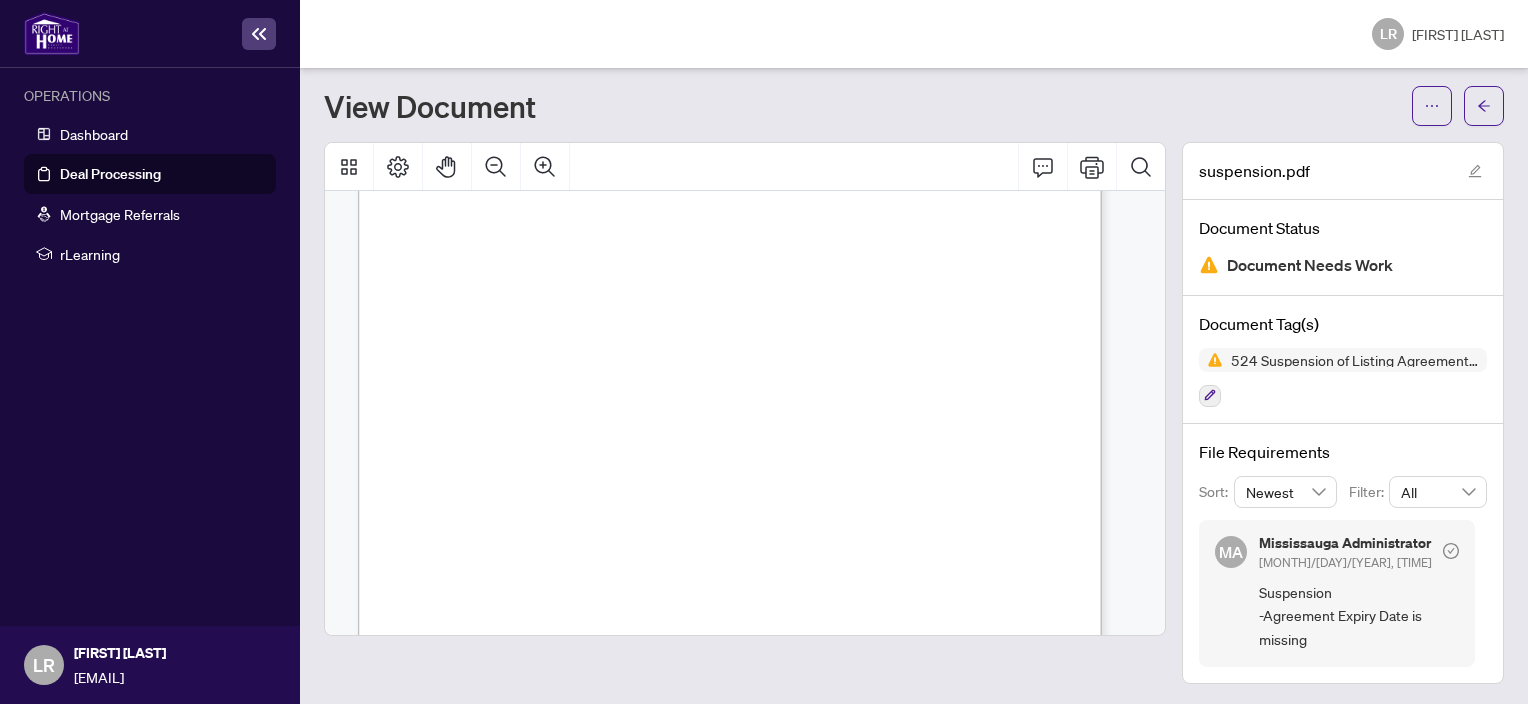 scroll, scrollTop: 0, scrollLeft: 0, axis: both 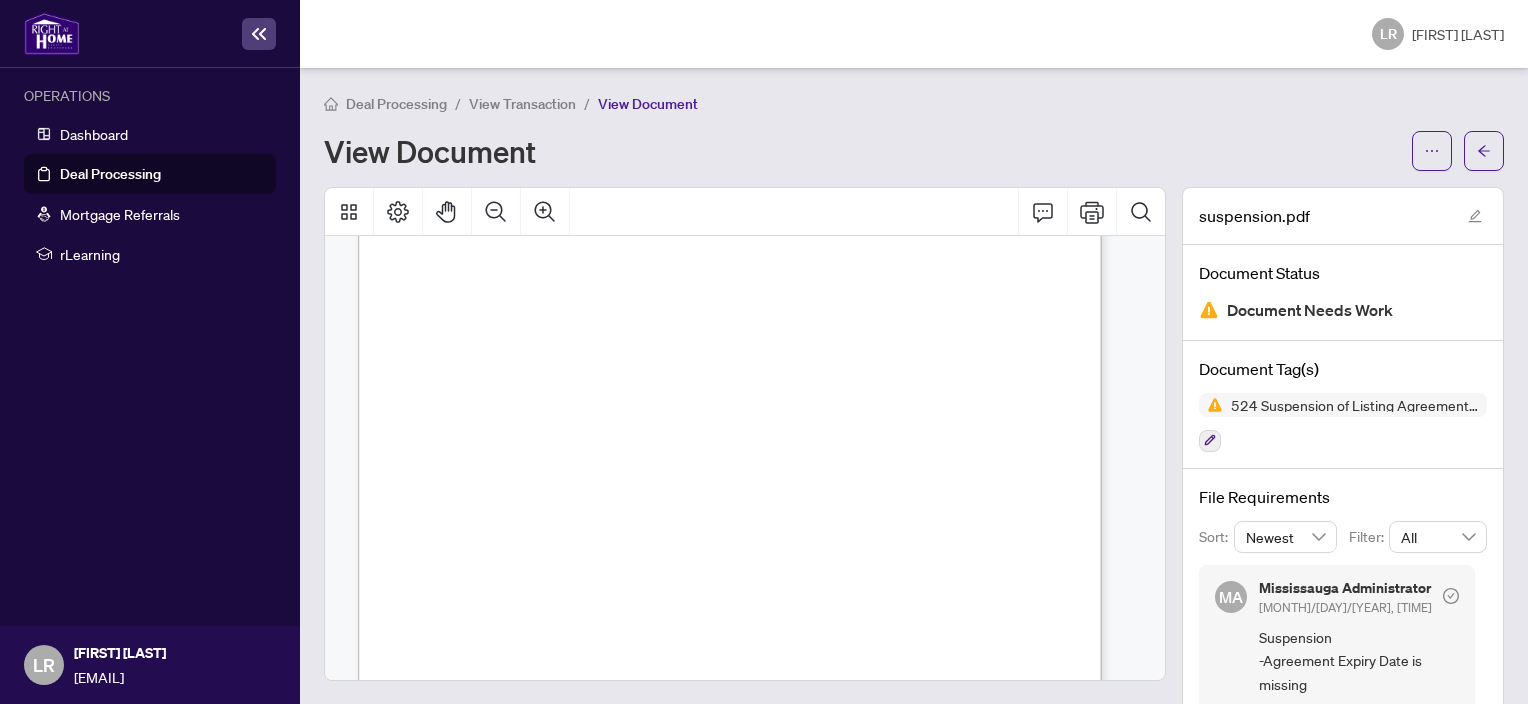 click on "Deal Processing" at bounding box center (110, 174) 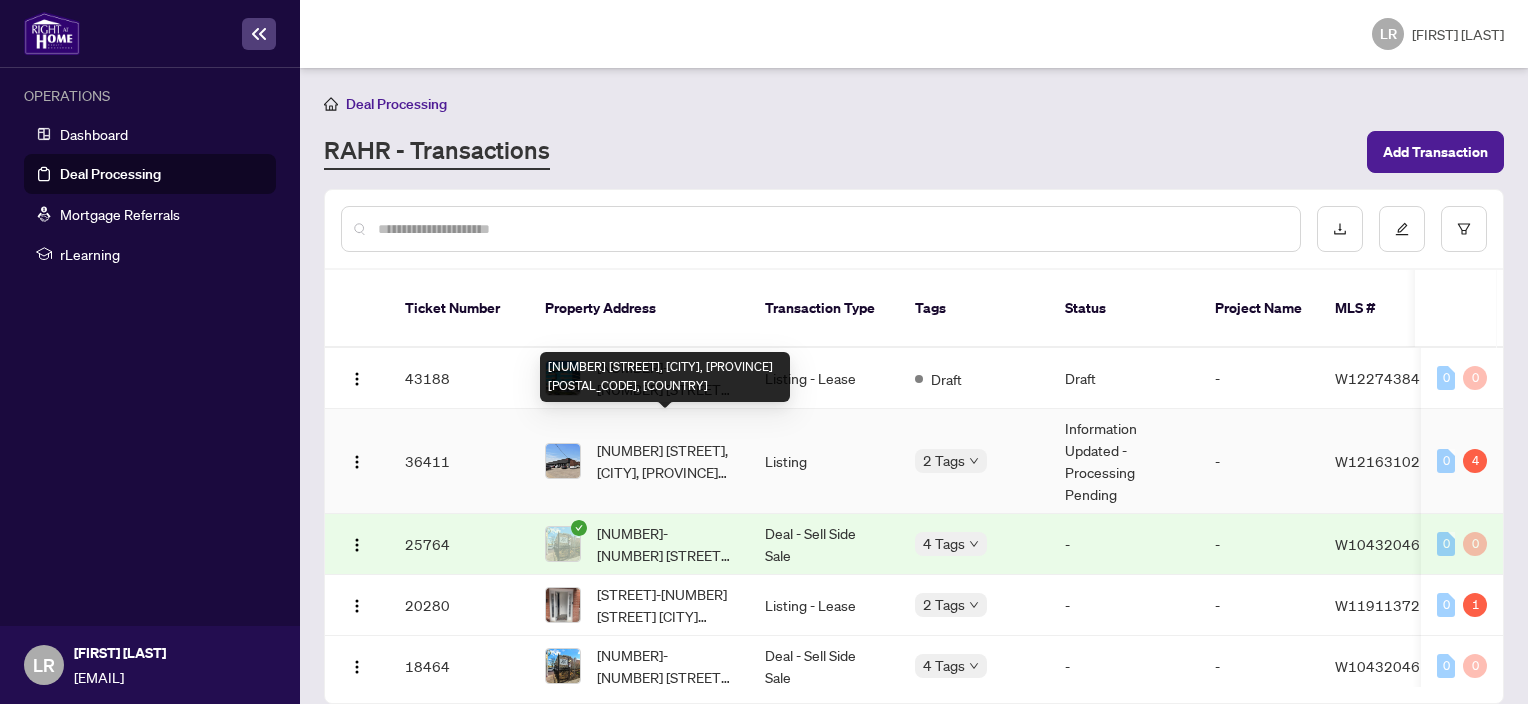 click on "[NUMBER] [STREET], [CITY], [STATE] [POSTAL_CODE], [COUNTRY]" at bounding box center (665, 461) 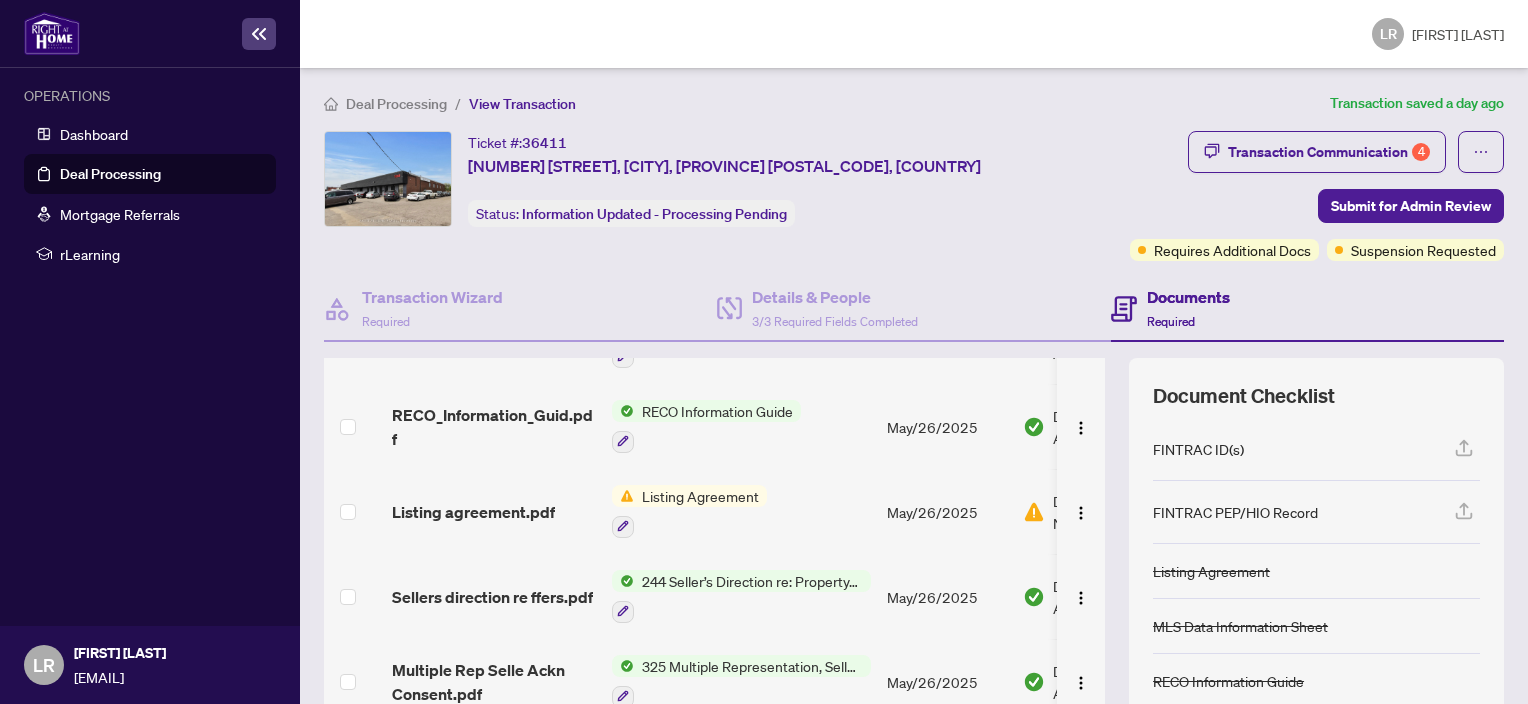 scroll, scrollTop: 468, scrollLeft: 0, axis: vertical 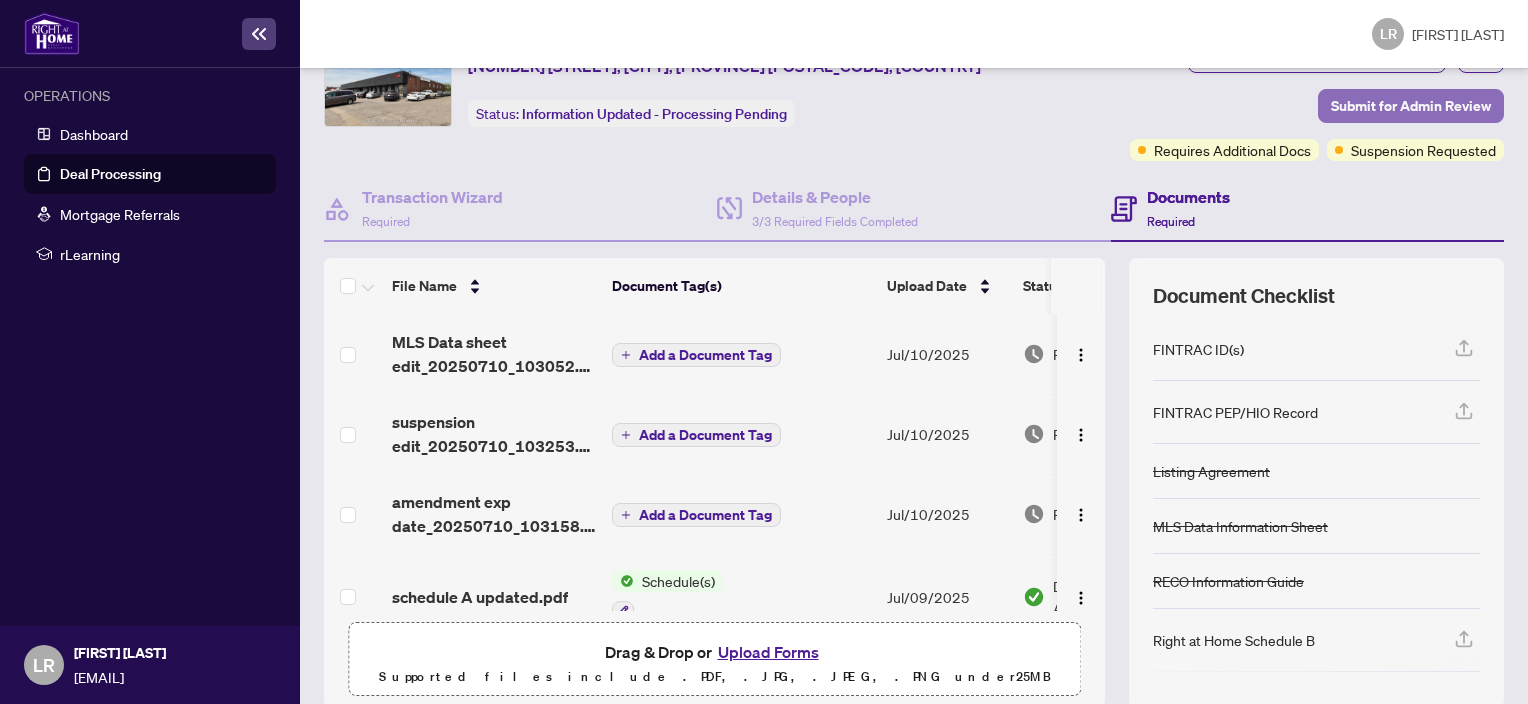 click on "Submit for Admin Review" at bounding box center (1411, 106) 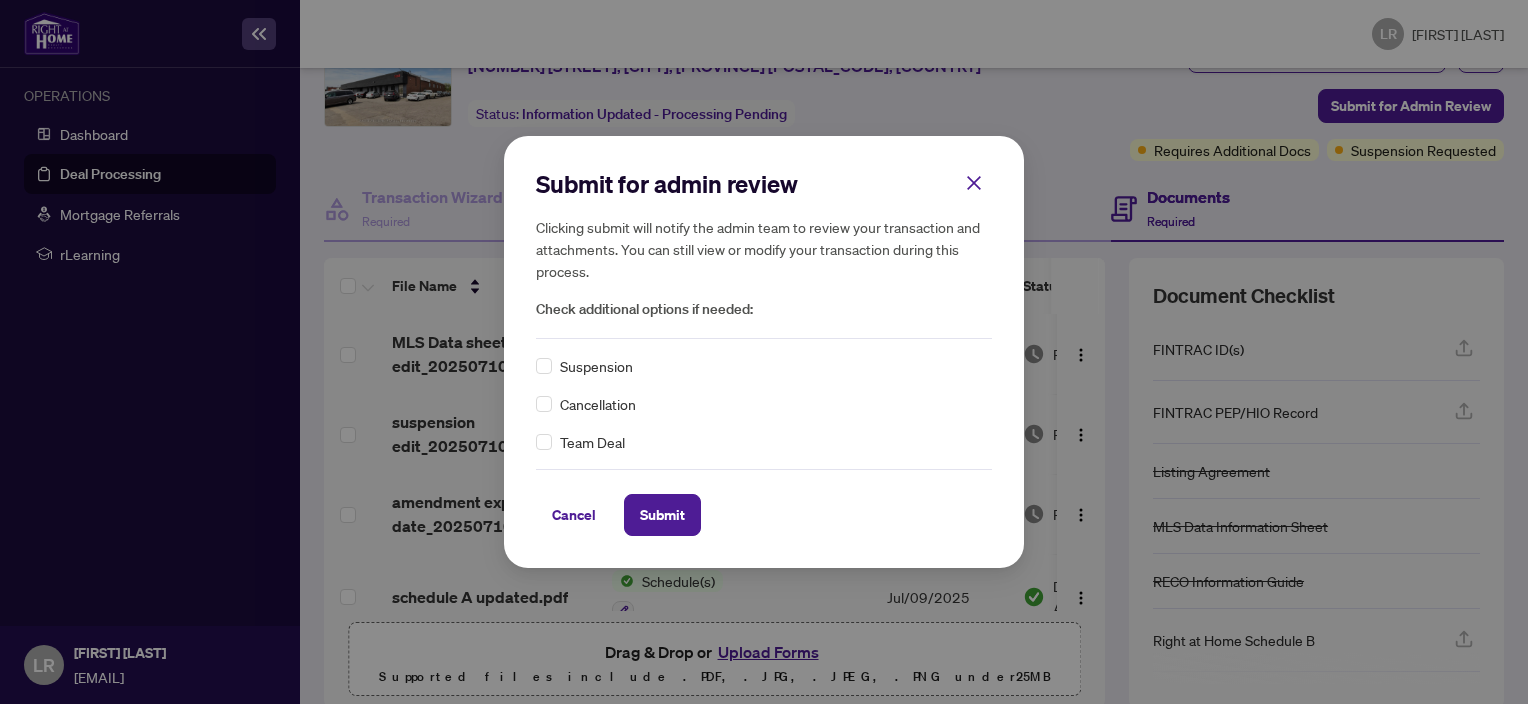 click on "Suspension" at bounding box center [764, 366] 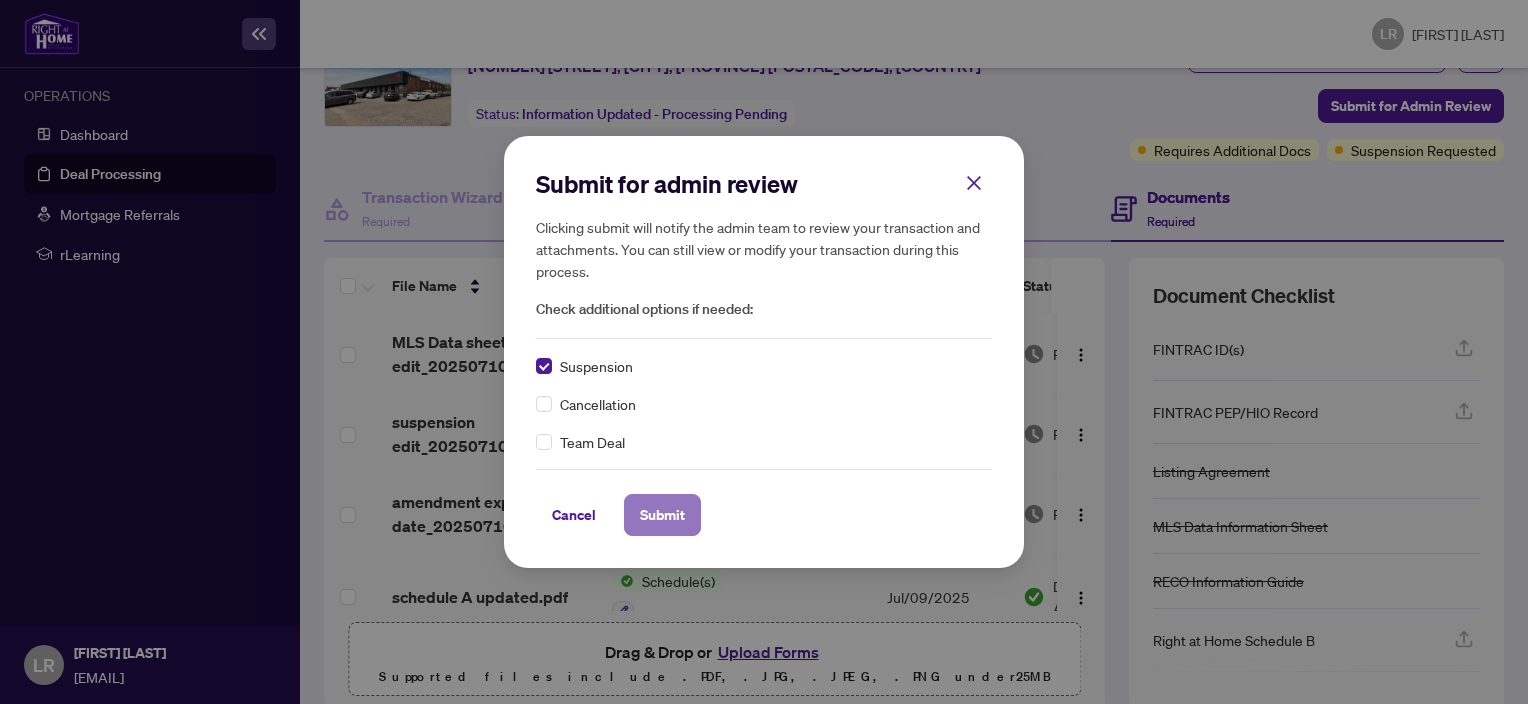click on "Submit" at bounding box center [662, 515] 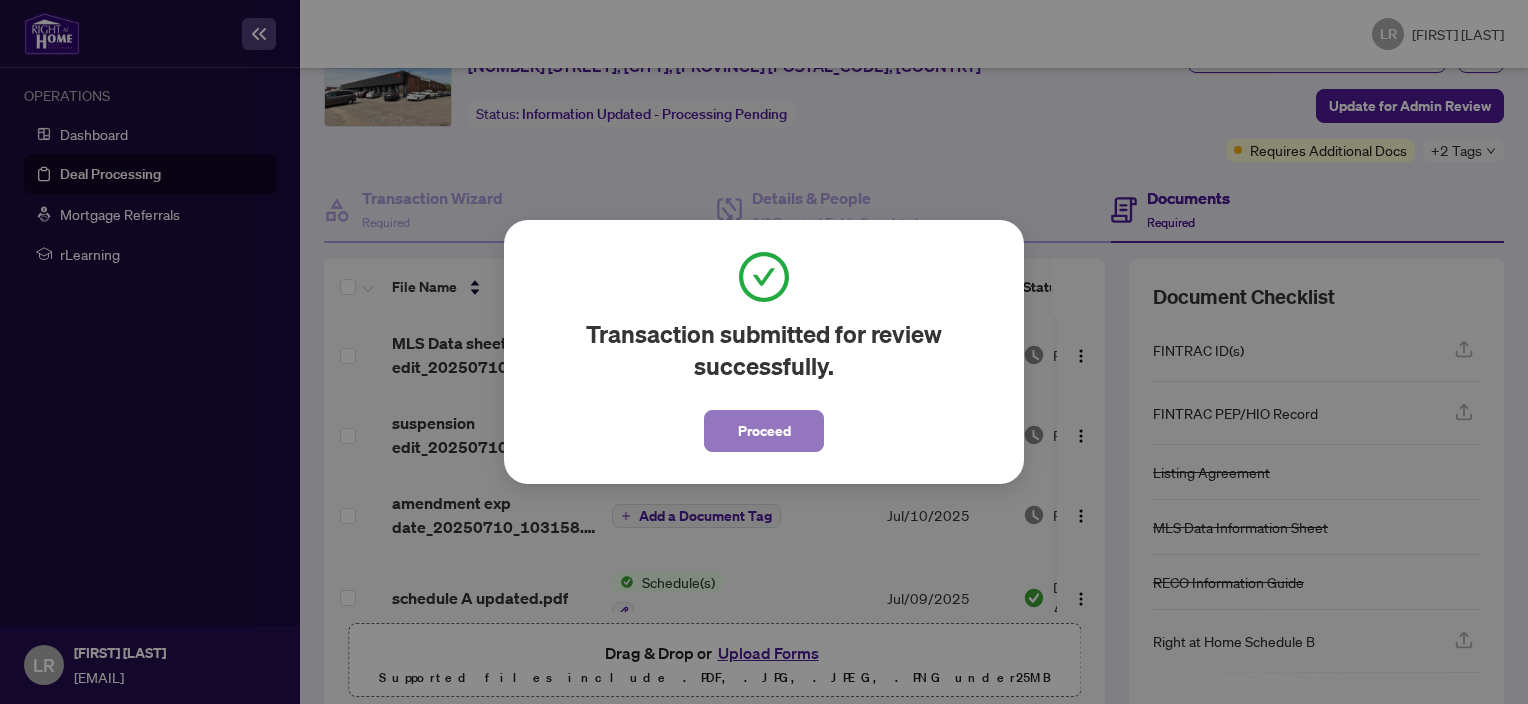 click on "Proceed" at bounding box center [764, 431] 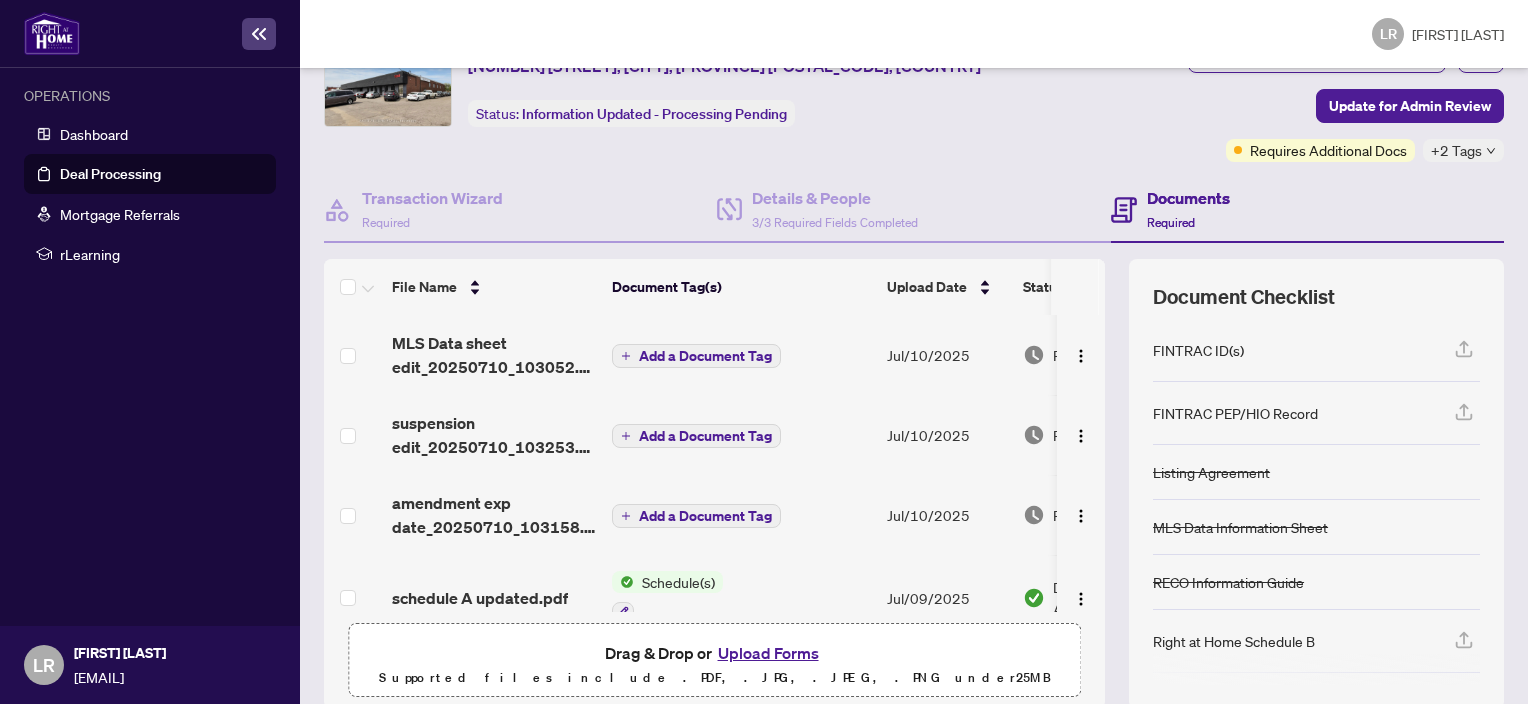 click on "Deal Processing" at bounding box center [110, 174] 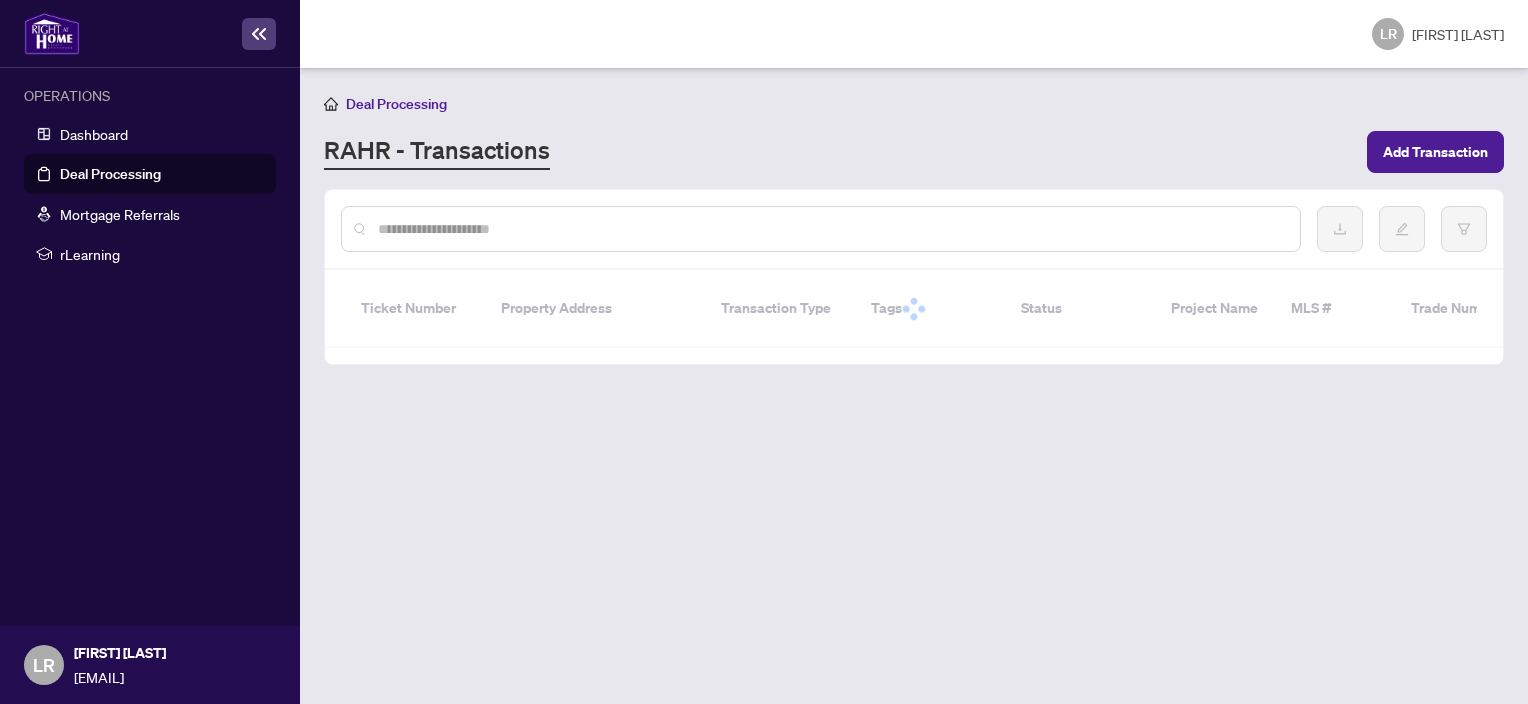 scroll, scrollTop: 0, scrollLeft: 0, axis: both 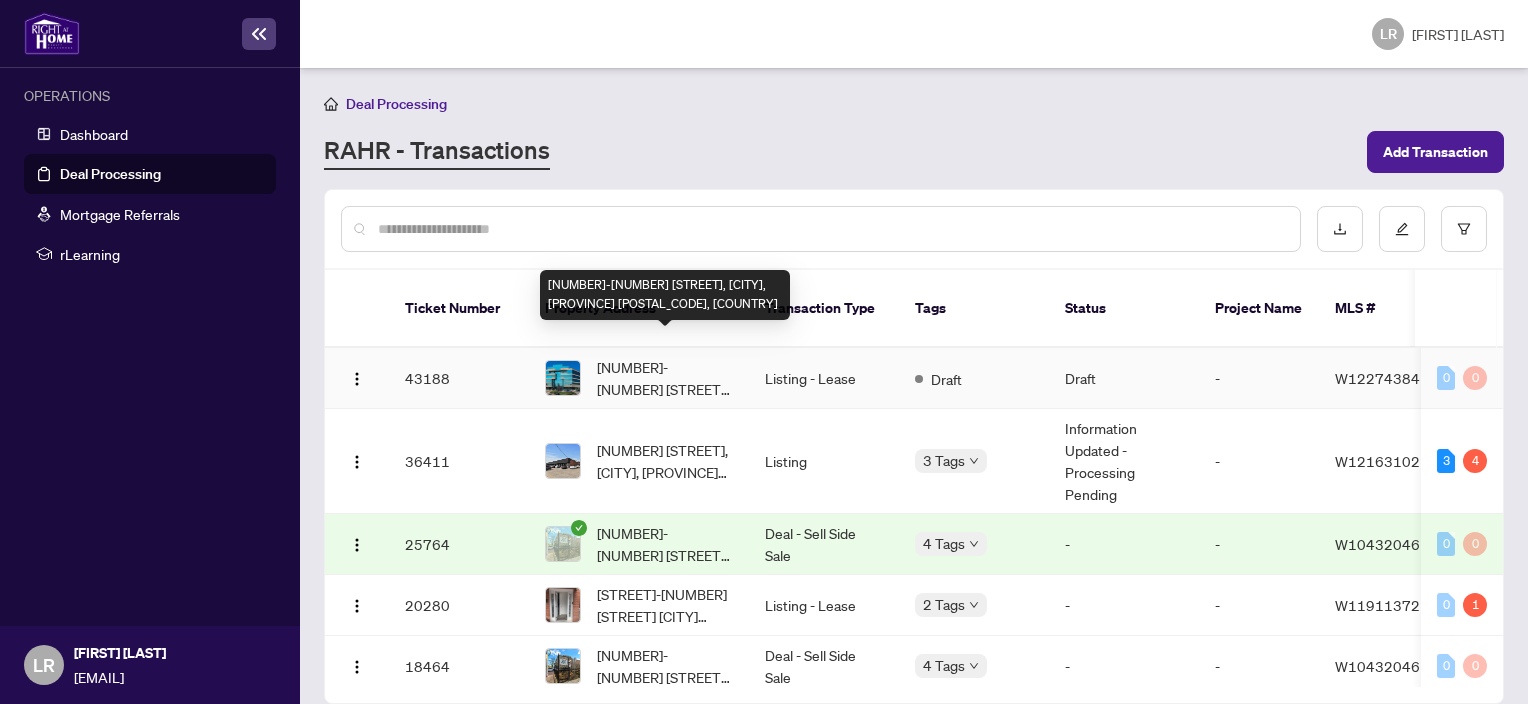 click on "[NUMBER]-[NUMBER] [STREET], [CITY], [STATE] [POSTAL_CODE], [COUNTRY]" at bounding box center [665, 378] 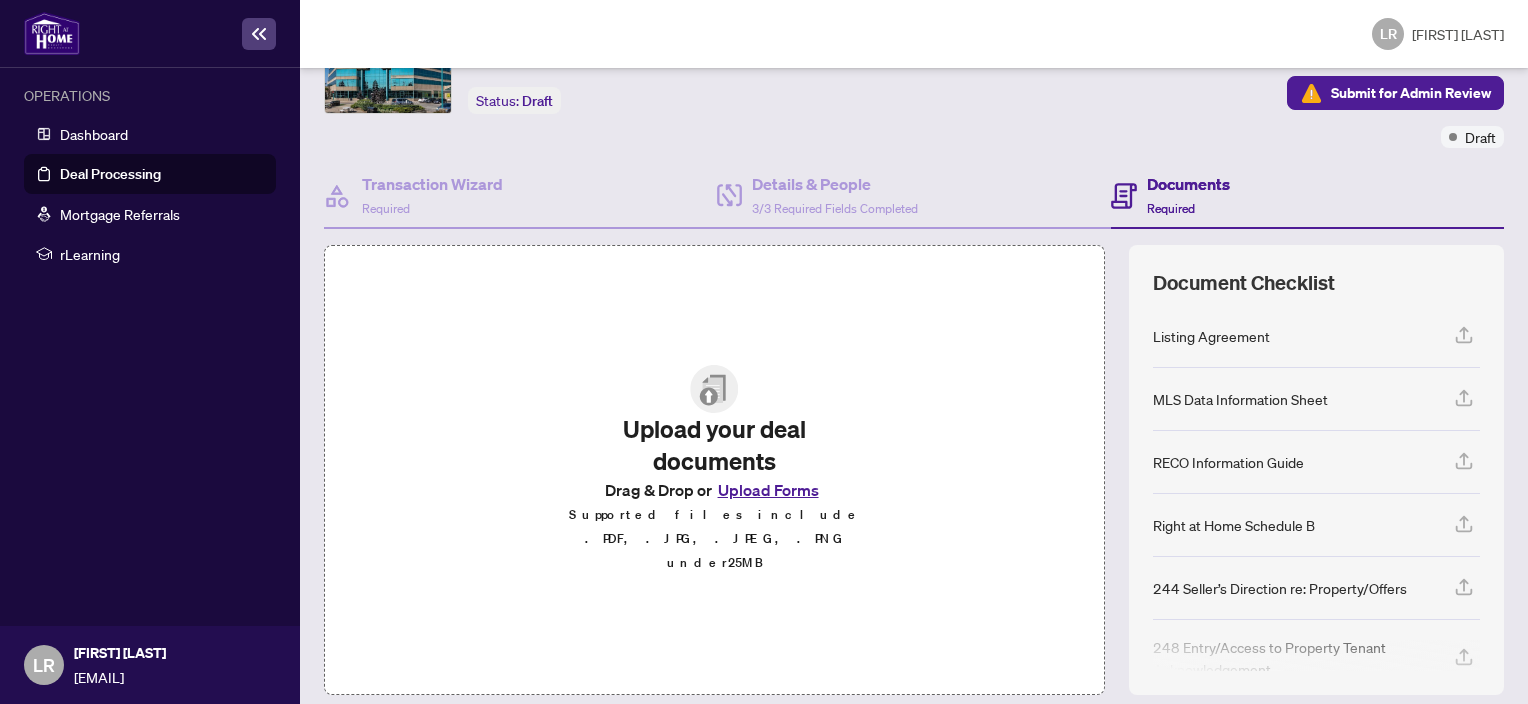 scroll, scrollTop: 161, scrollLeft: 0, axis: vertical 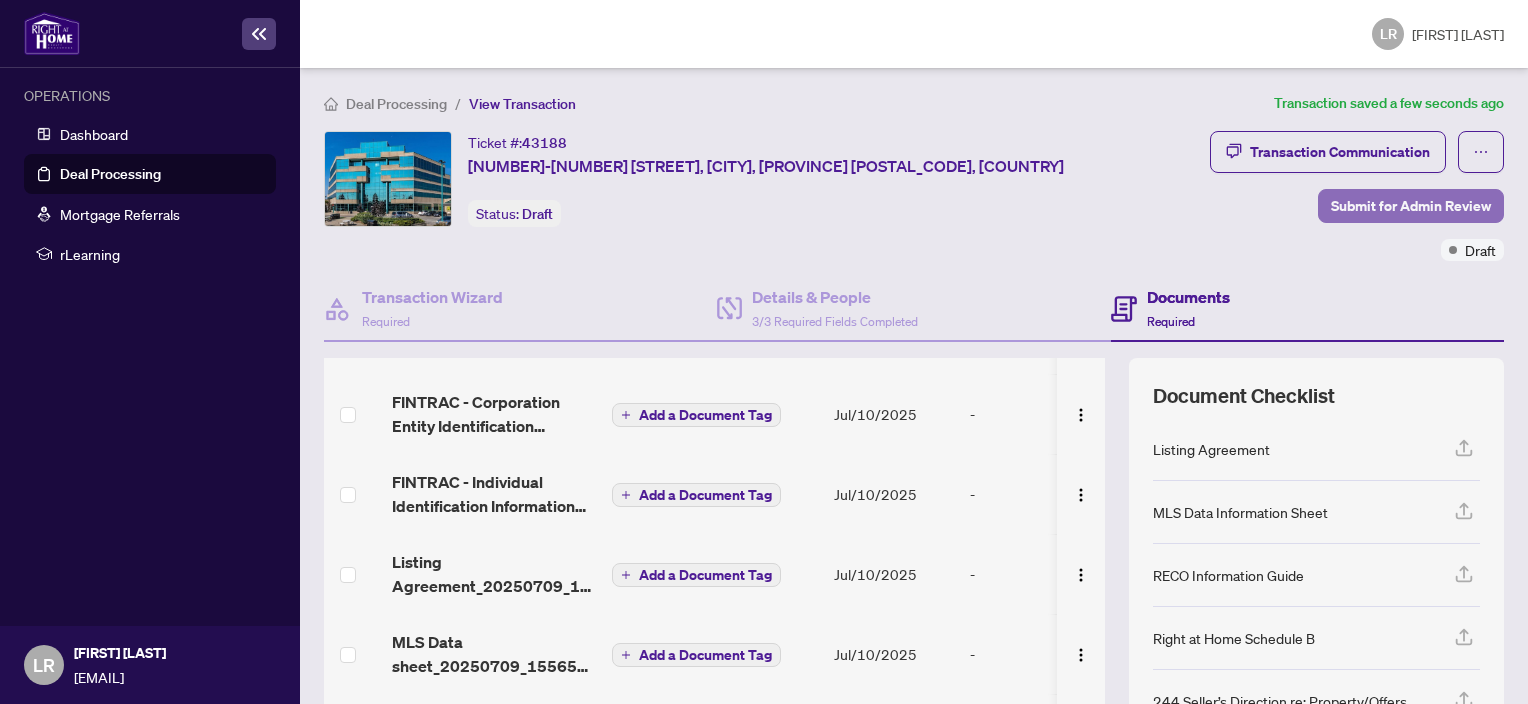 click on "Submit for Admin Review" at bounding box center [1411, 206] 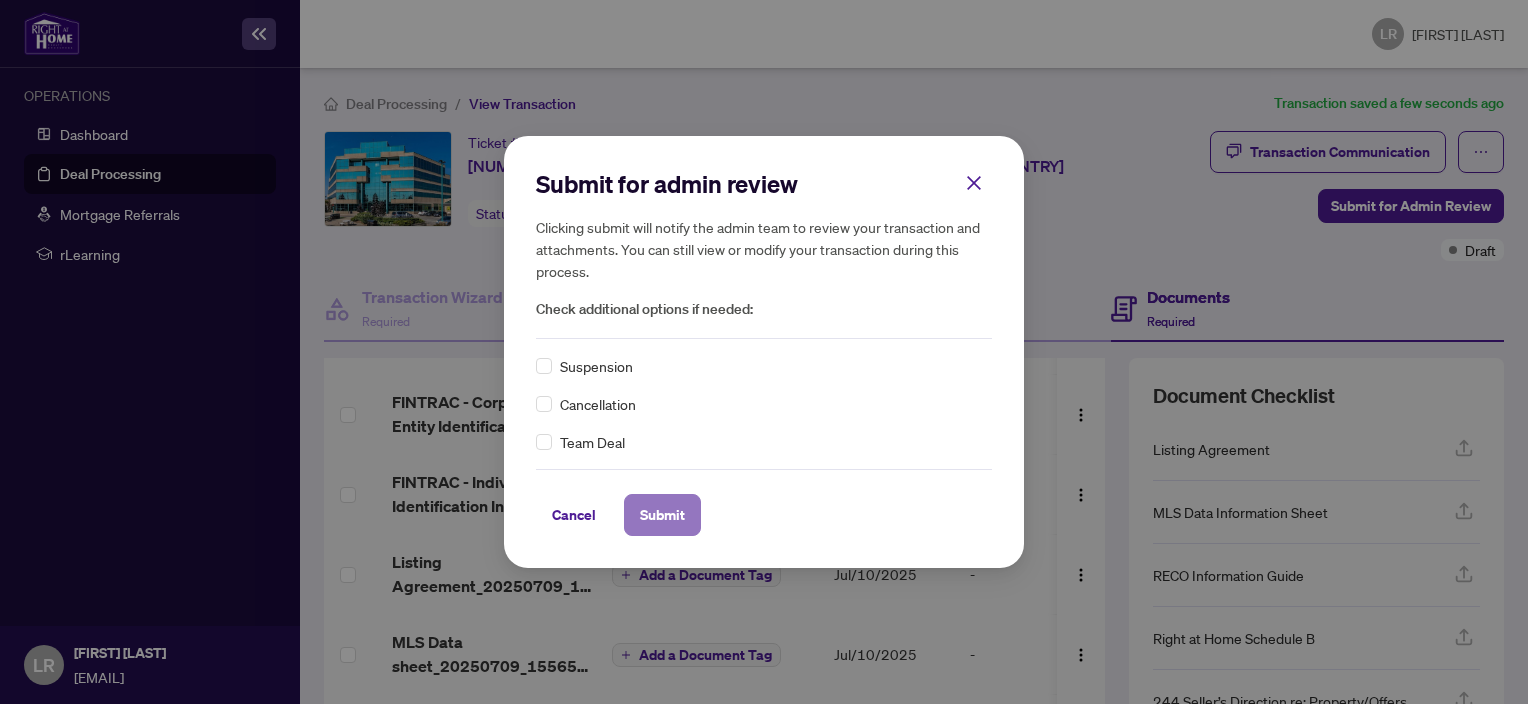 click on "Submit" at bounding box center (662, 515) 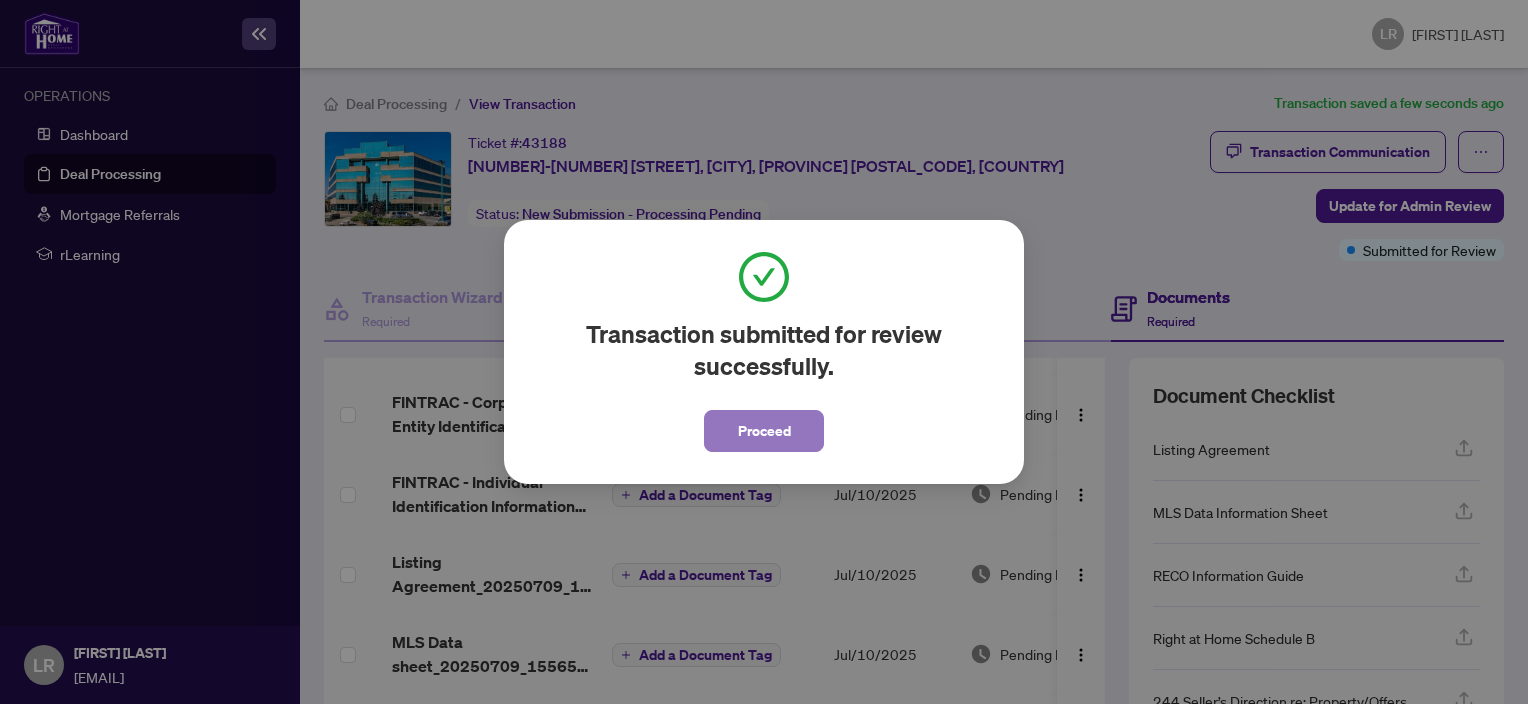 click on "Proceed" at bounding box center [764, 431] 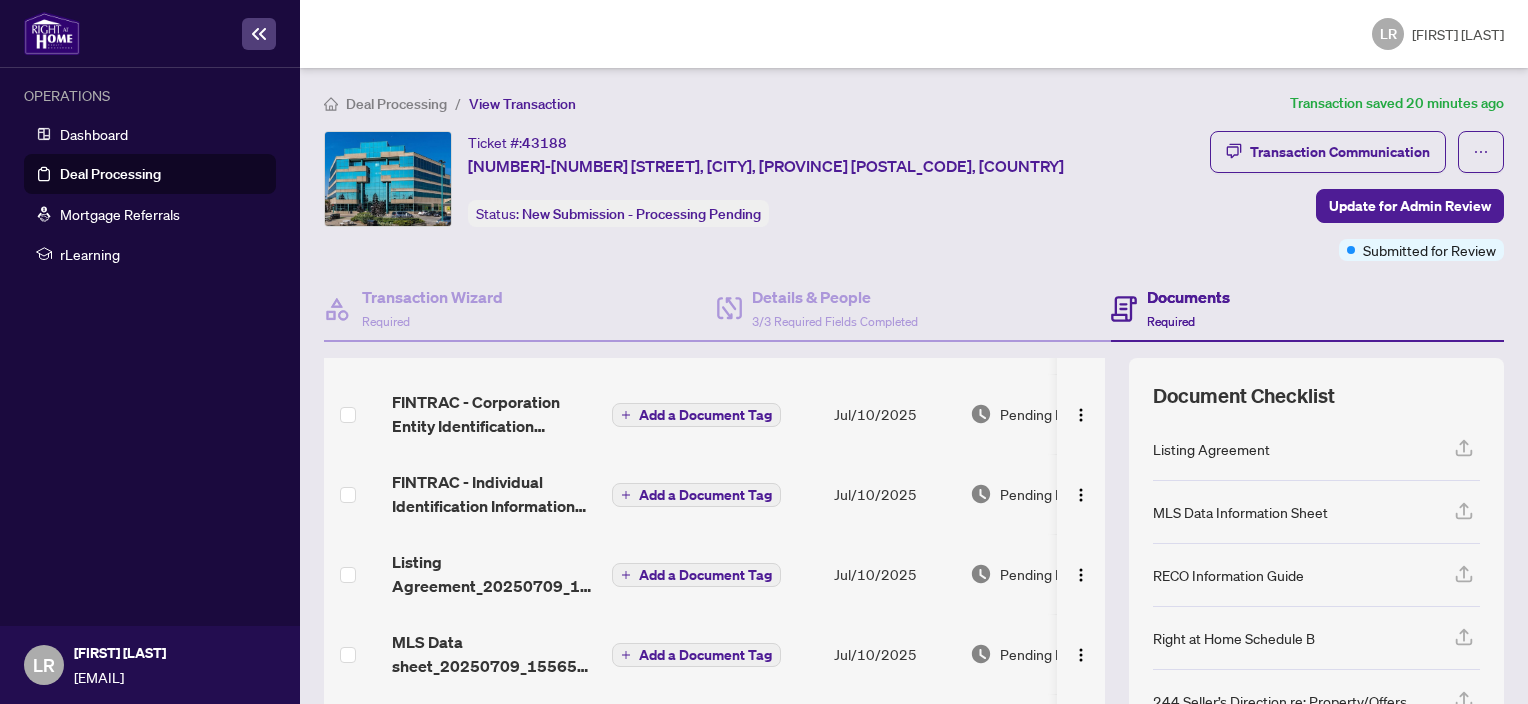 click on "Deal Processing / View Transaction Transaction saved   20 minutes ago Ticket #:  43188 32-2800 Skymark Ave, Mississauga, Ontario L4W 5A6, Canada Status:   New Submission - Processing Pending Update for Admin Review Transaction Communication Update for Admin Review Submitted for Review Transaction Wizard Required Details & People 3/3 Required Fields Completed Documents Required File Name Document Tag(s) Upload Date Status             Toronto 636 - Beneficial Ownership Record.pdf Add a Document Tag Jul/10/2025 Pending Review 2503874 ont inc Articles of Association.pdf Add a Document Tag Jul/10/2025 Pending Review FINTRAC - Corporation Entity Identification Information Record.pdf Add a Document Tag Jul/10/2025 Pending Review FINTRAC - Individual Identification Information Record-4.pdf Add a Document Tag Jul/10/2025 Pending Review Listing Agreement_20250709_155415.pdf Add a Document Tag Jul/10/2025 Pending Review MLS Data sheet_20250709_155650.pdf Add a Document Tag Jul/10/2025 Pending Review Jul/10/2025" at bounding box center [914, 386] 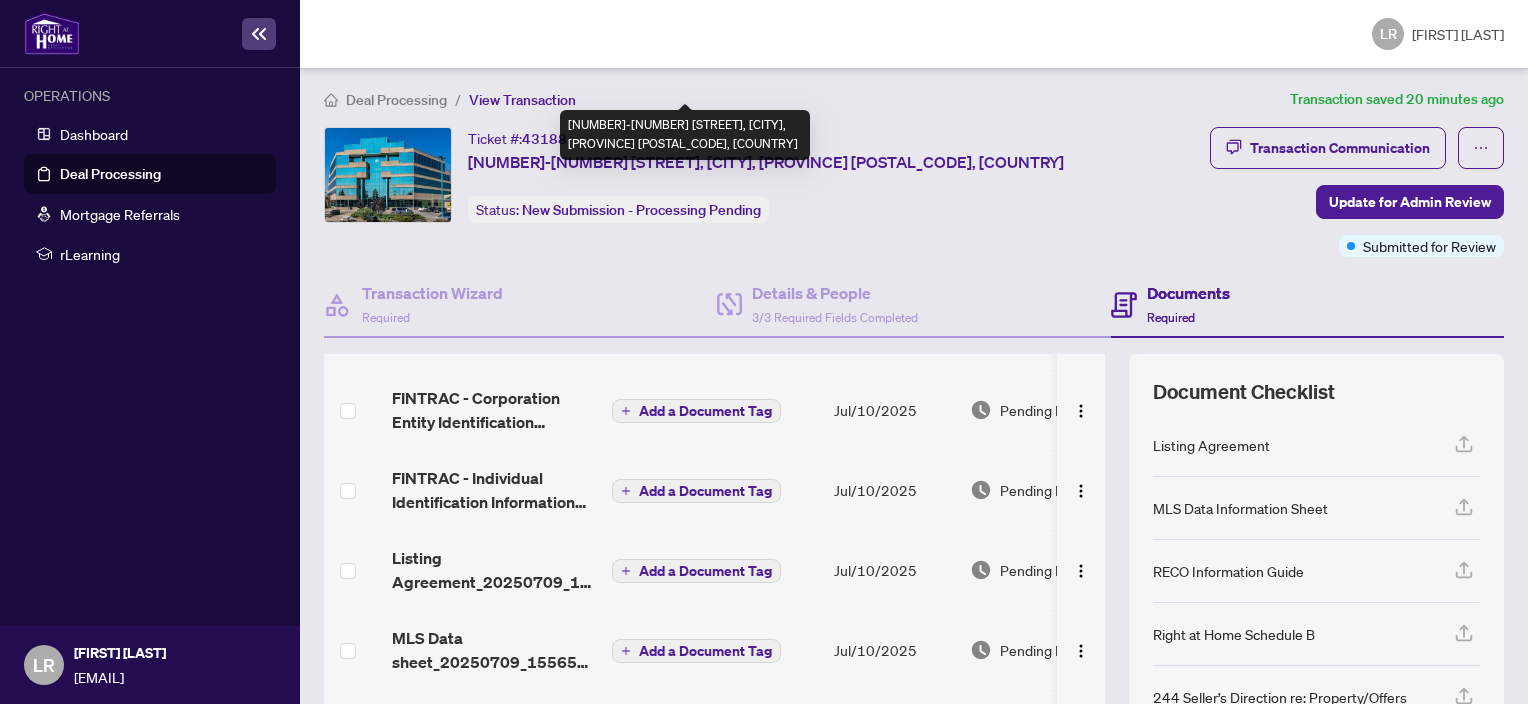 scroll, scrollTop: 0, scrollLeft: 0, axis: both 